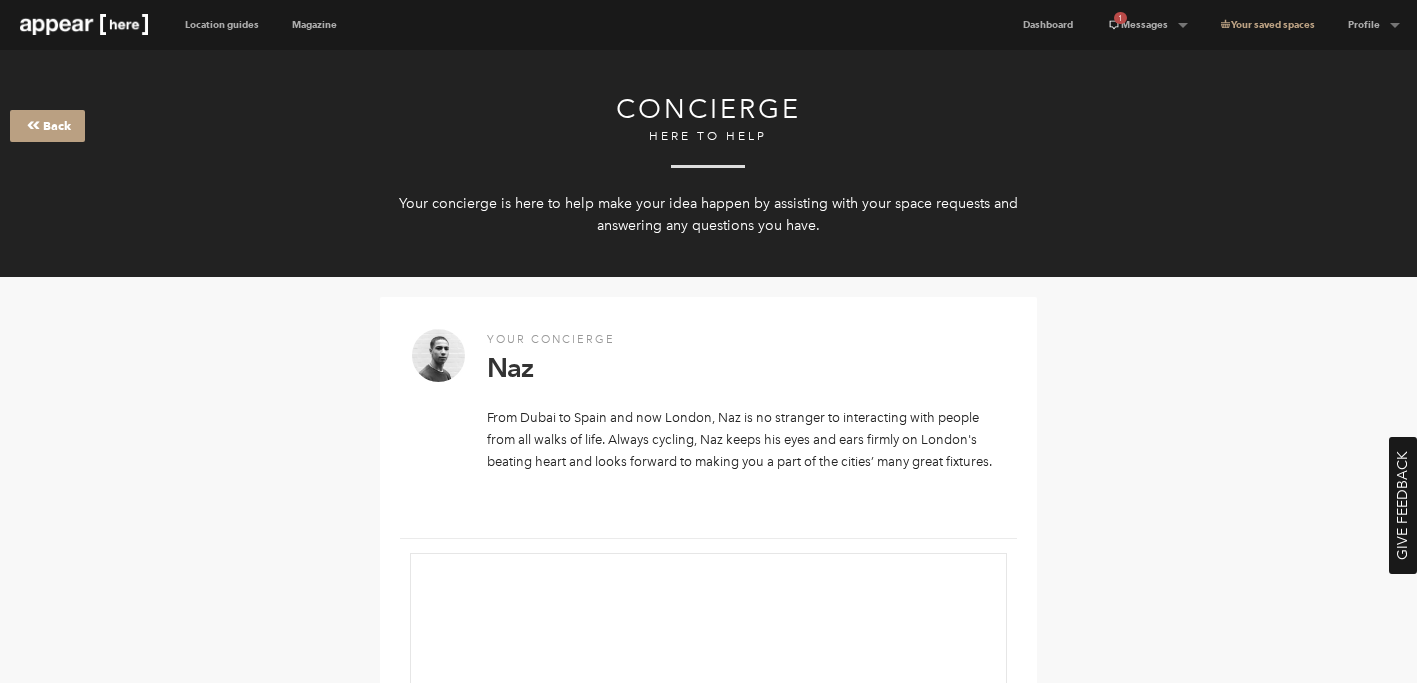 scroll, scrollTop: 0, scrollLeft: 0, axis: both 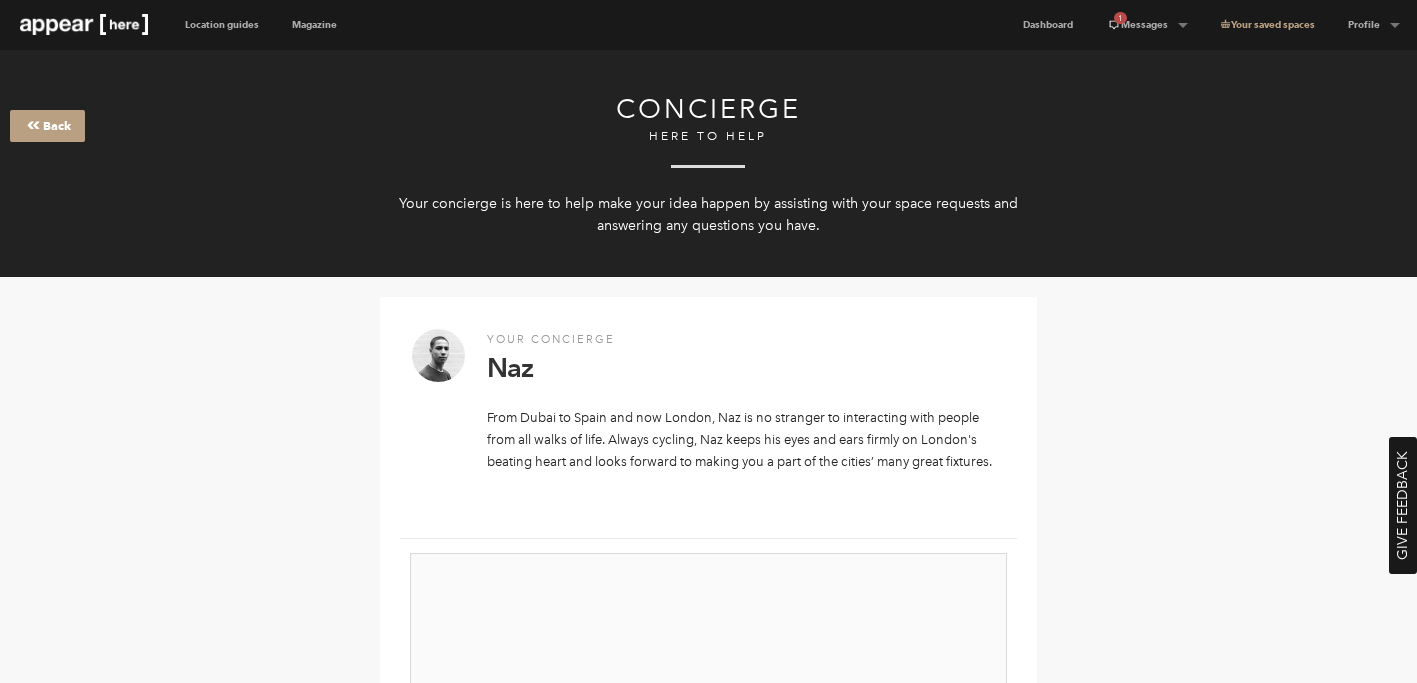 click at bounding box center [708, 647] 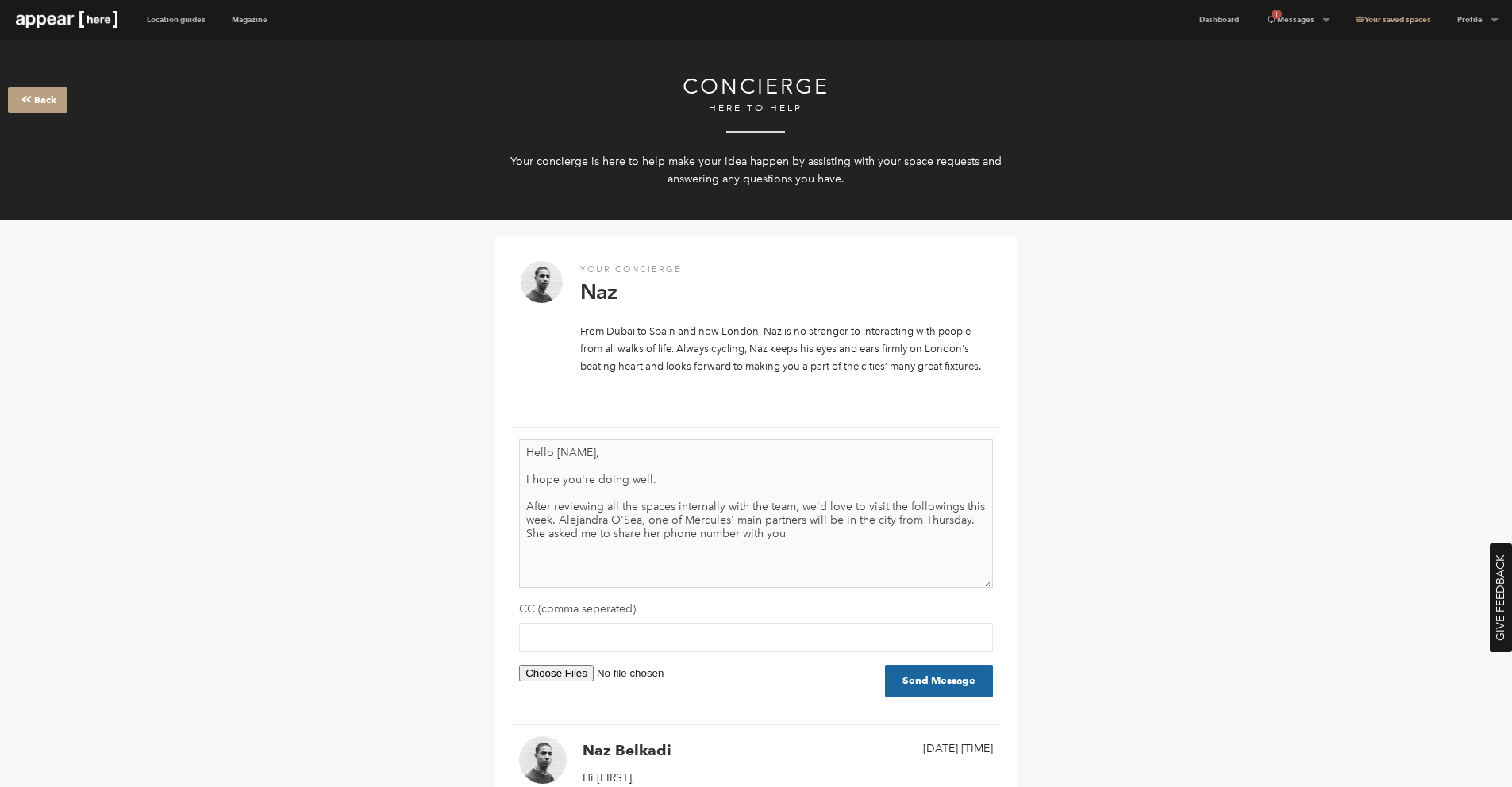 drag, startPoint x: 528, startPoint y: 536, endPoint x: 815, endPoint y: 532, distance: 287.0279 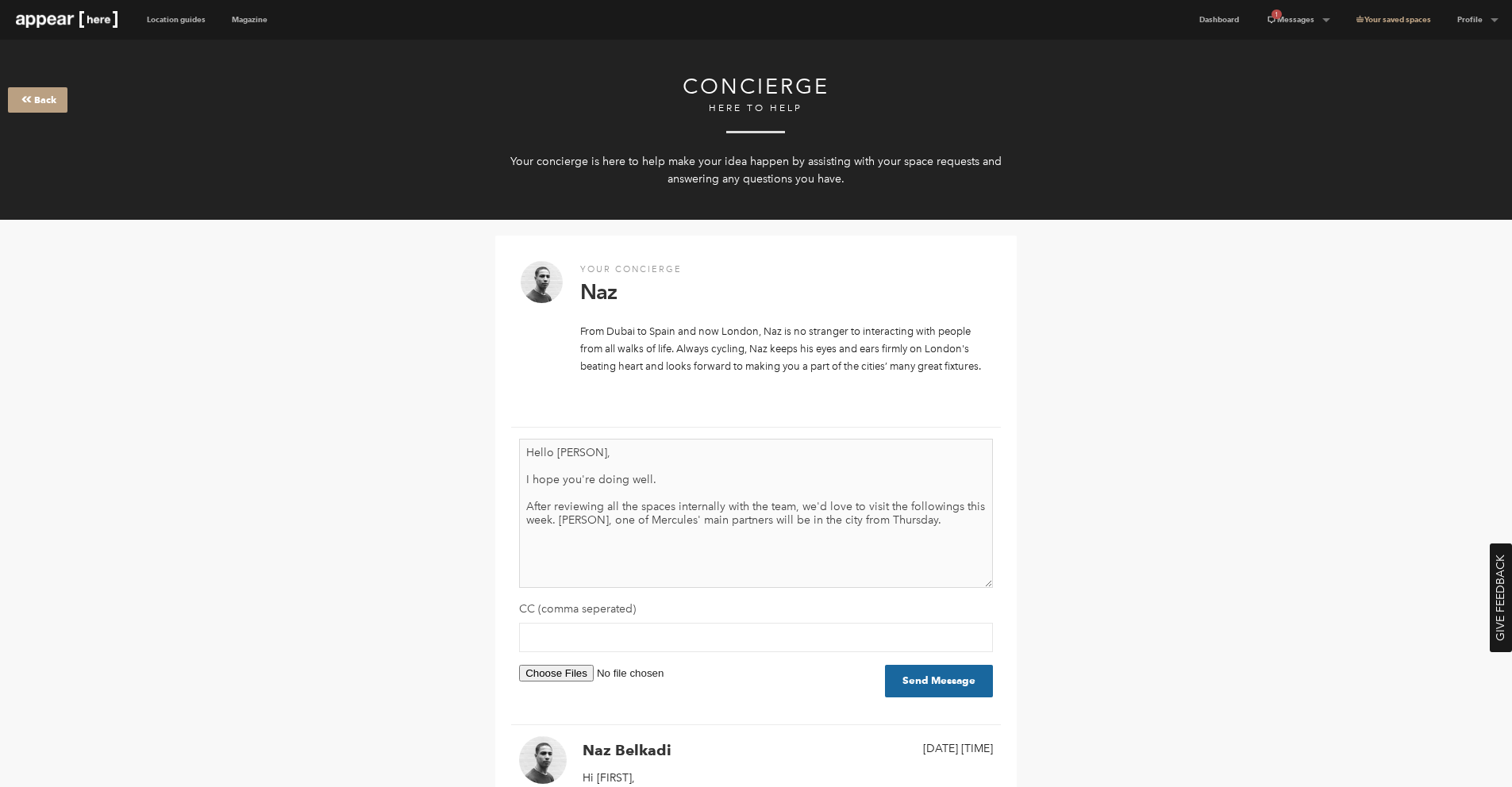drag, startPoint x: 963, startPoint y: 505, endPoint x: 919, endPoint y: 515, distance: 45.122057 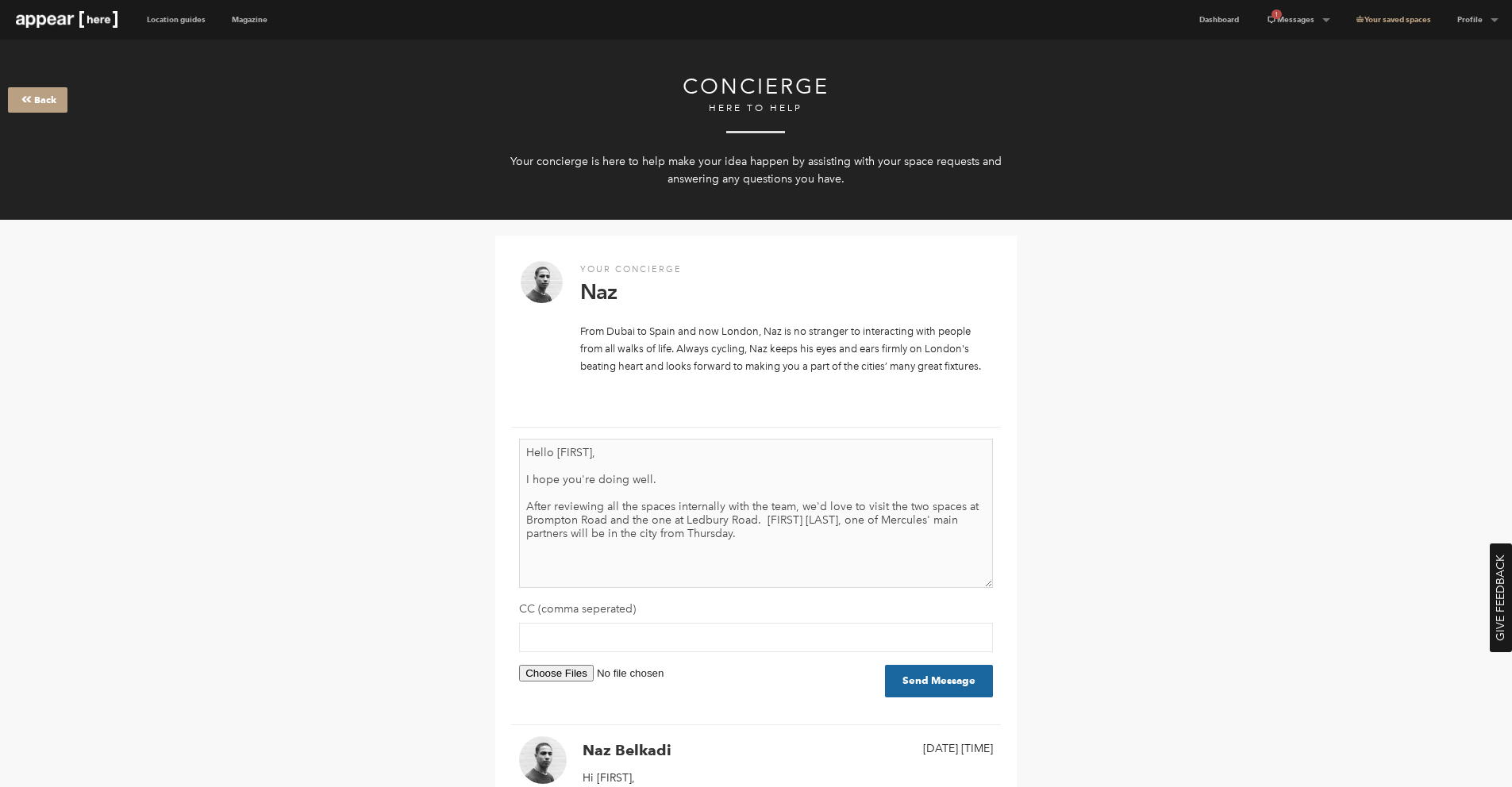 click on "Hello [FIRST],
I hope you're doing well.
After reviewing all the spaces internally with the team, we'd love to visit the two spaces at Brompton Road and the one at Ledbury Road.  [FIRST] [LAST], one of Mercules' main partners will be in the city from Thursday." at bounding box center [756, 513] 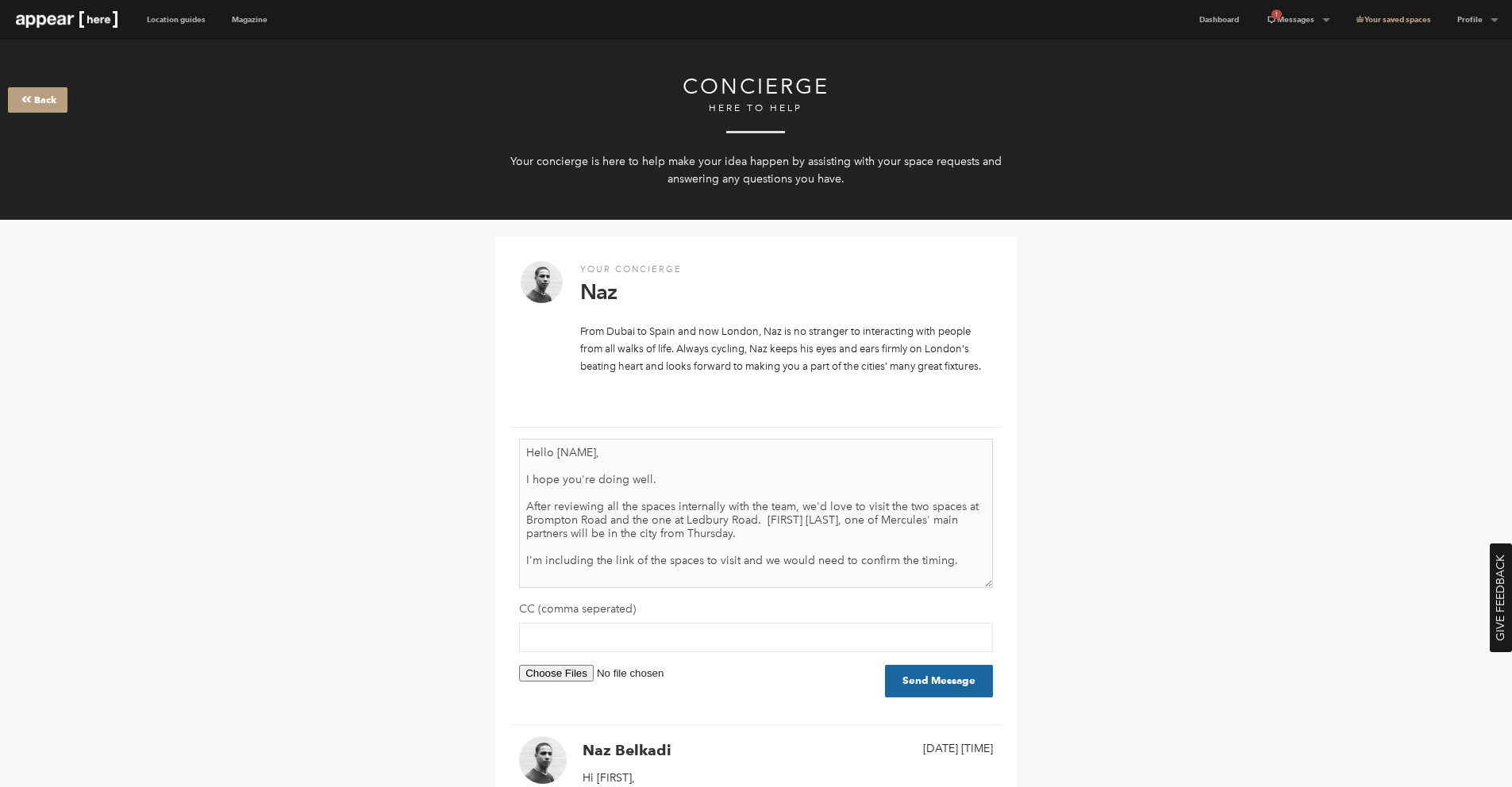 paste on "https://www.appearhere.co.uk/requests/2C-BD-7F" 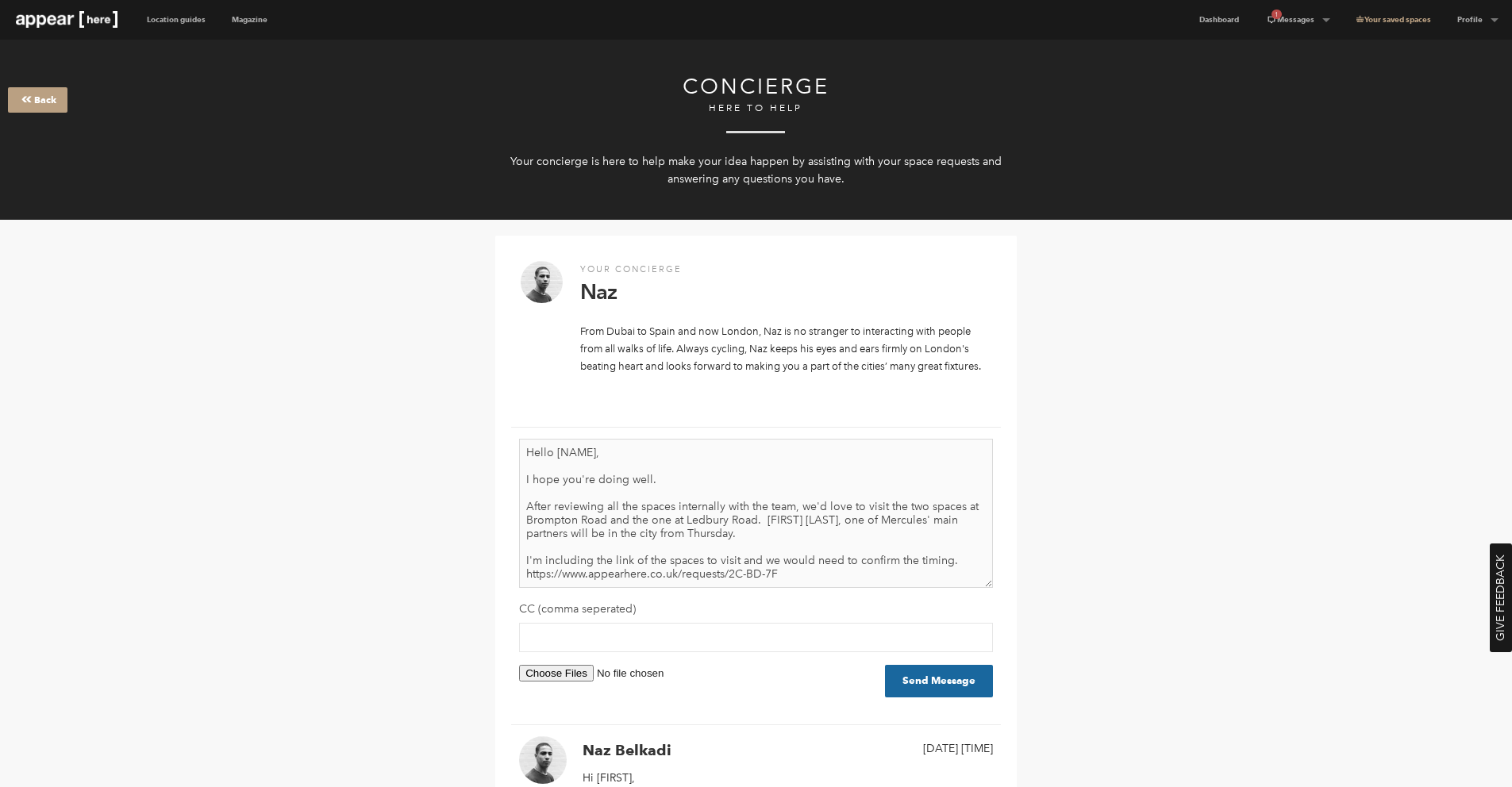 scroll, scrollTop: 7, scrollLeft: 0, axis: vertical 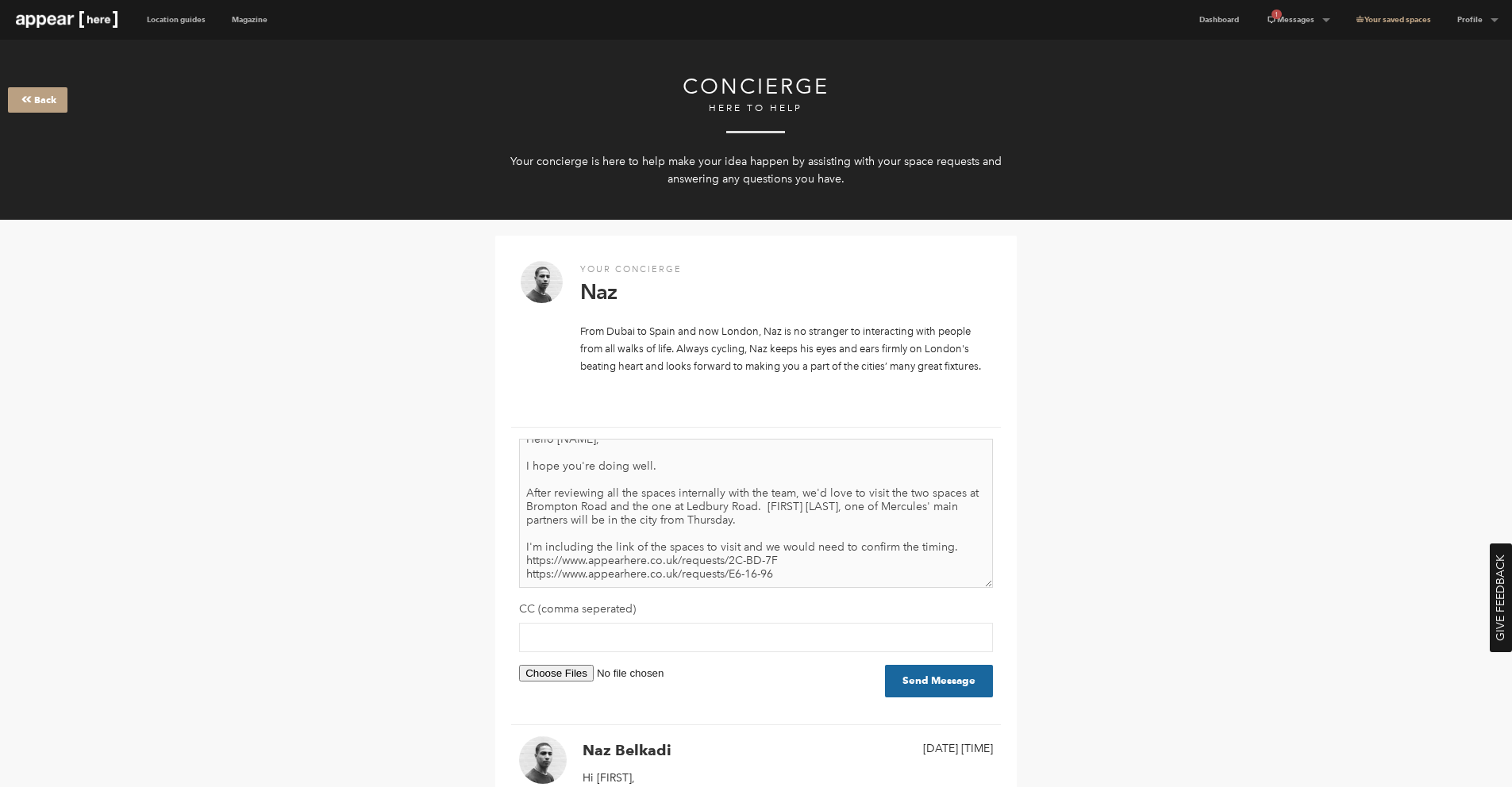 paste on "https://www.appearhere.co.uk/requests/BB-36-C1" 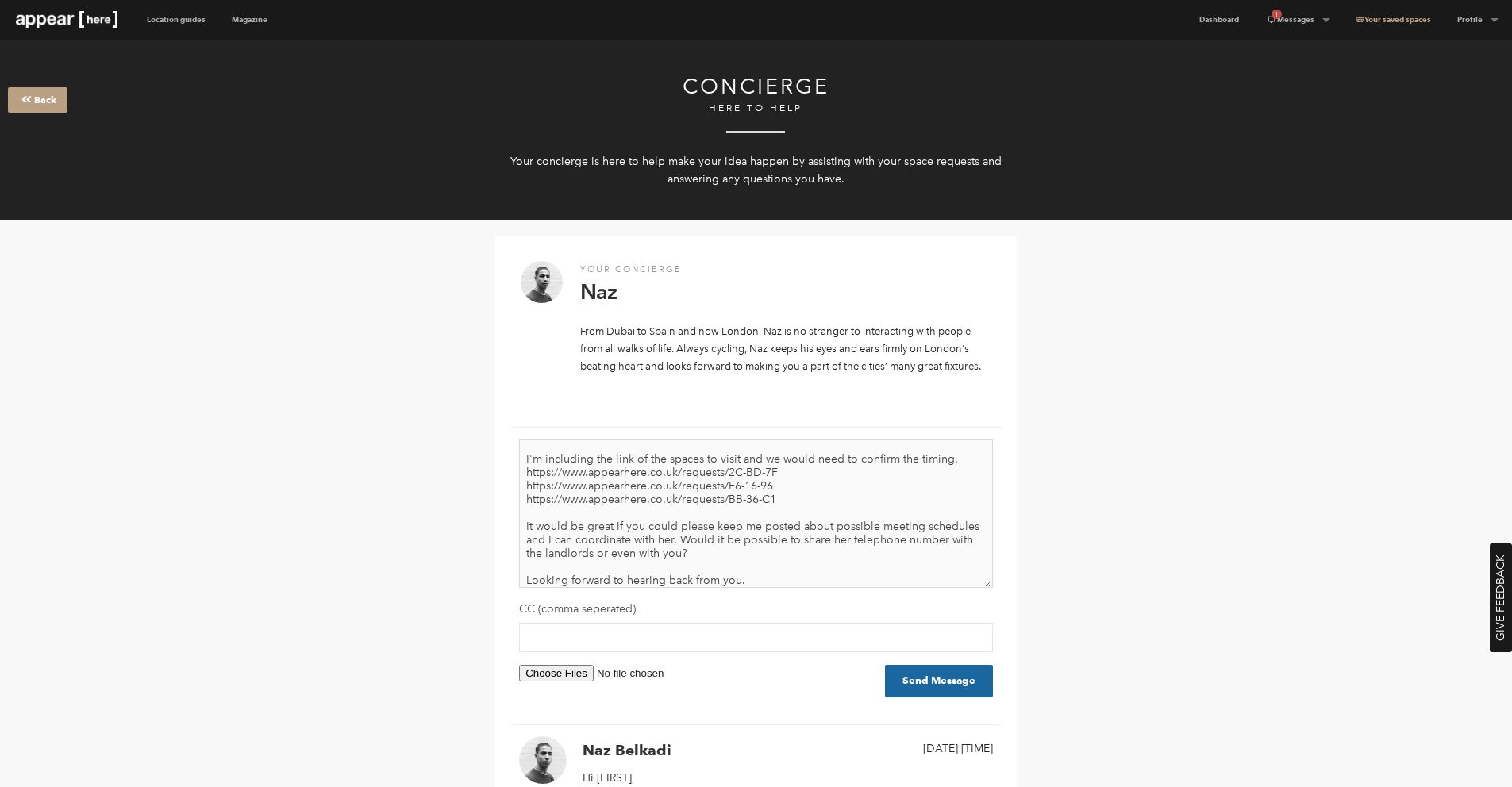 scroll, scrollTop: 129, scrollLeft: 0, axis: vertical 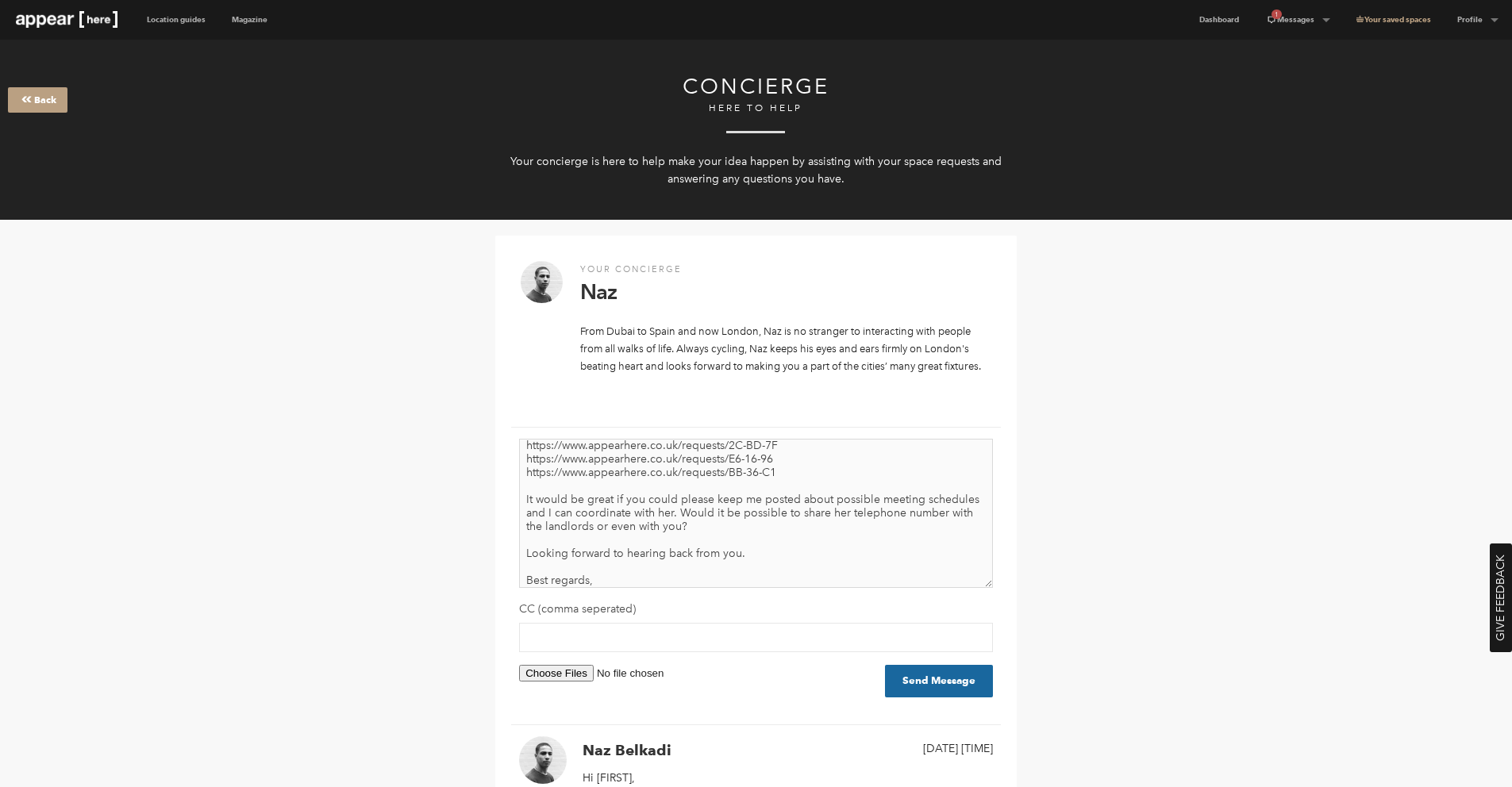 click on "Hello [PERSON],
I hope you're doing well.
After reviewing all the spaces internally with the team, we'd love to visit the two spaces at [STREET] and the one at [STREET].  [PERSON], one of Mercules' main partners will be in the city from Thursday.
I'm including the link of the spaces to visit and we would need to confirm the timing.
https://www.appearhere.co.uk/requests/2C-BD-7F
https://www.appearhere.co.uk/requests/E6-16-96
https://www.appearhere.co.uk/requests/BB-36-C1
It would be great if you could please keep me posted about possible meeting schedules and I can coordinate with her. Would it be possible to share her telephone number with the landlords or even with you?
Looking forward to hearing back from you.
Best regards," at bounding box center [756, 513] 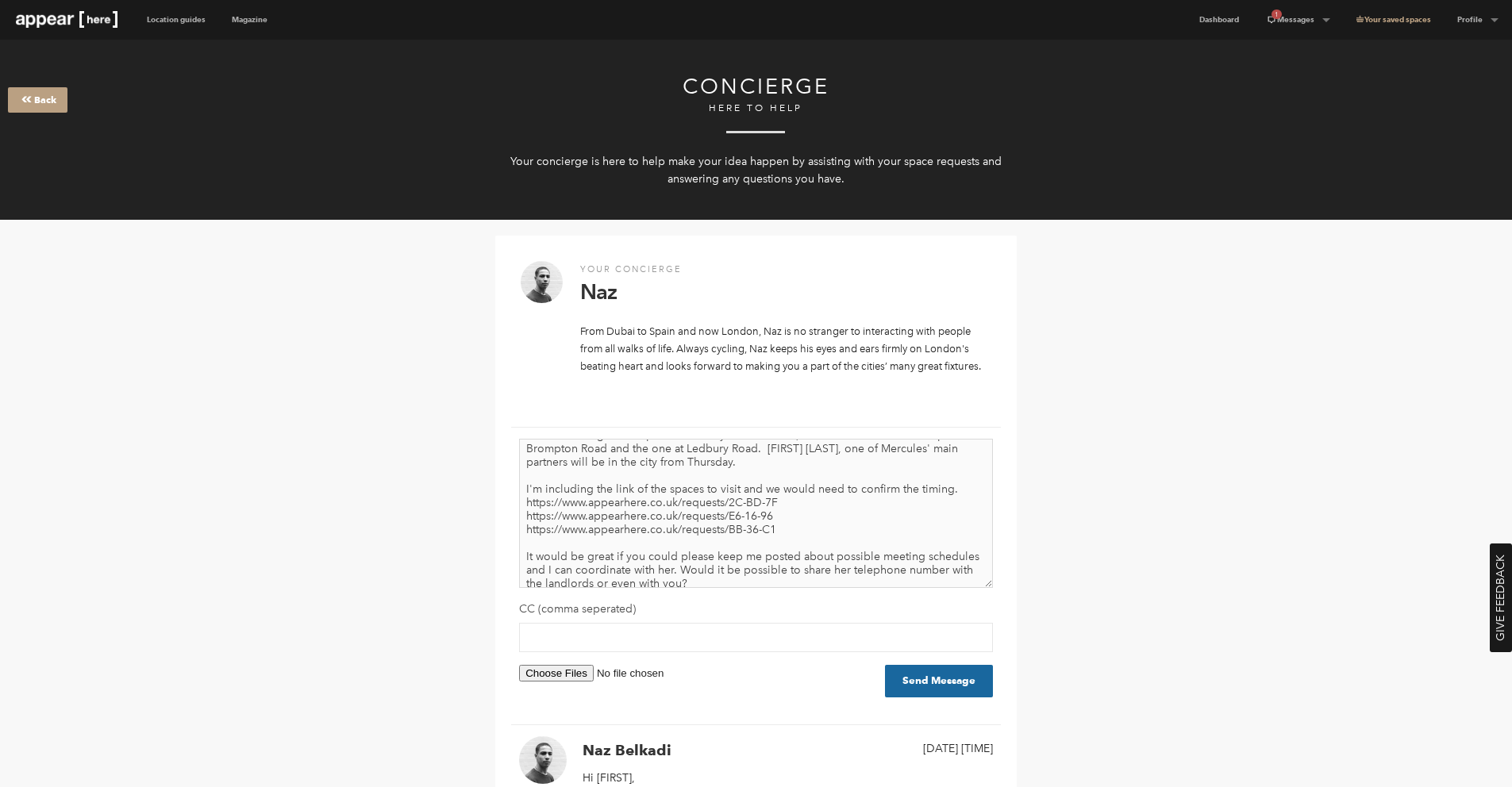 scroll, scrollTop: 82, scrollLeft: 0, axis: vertical 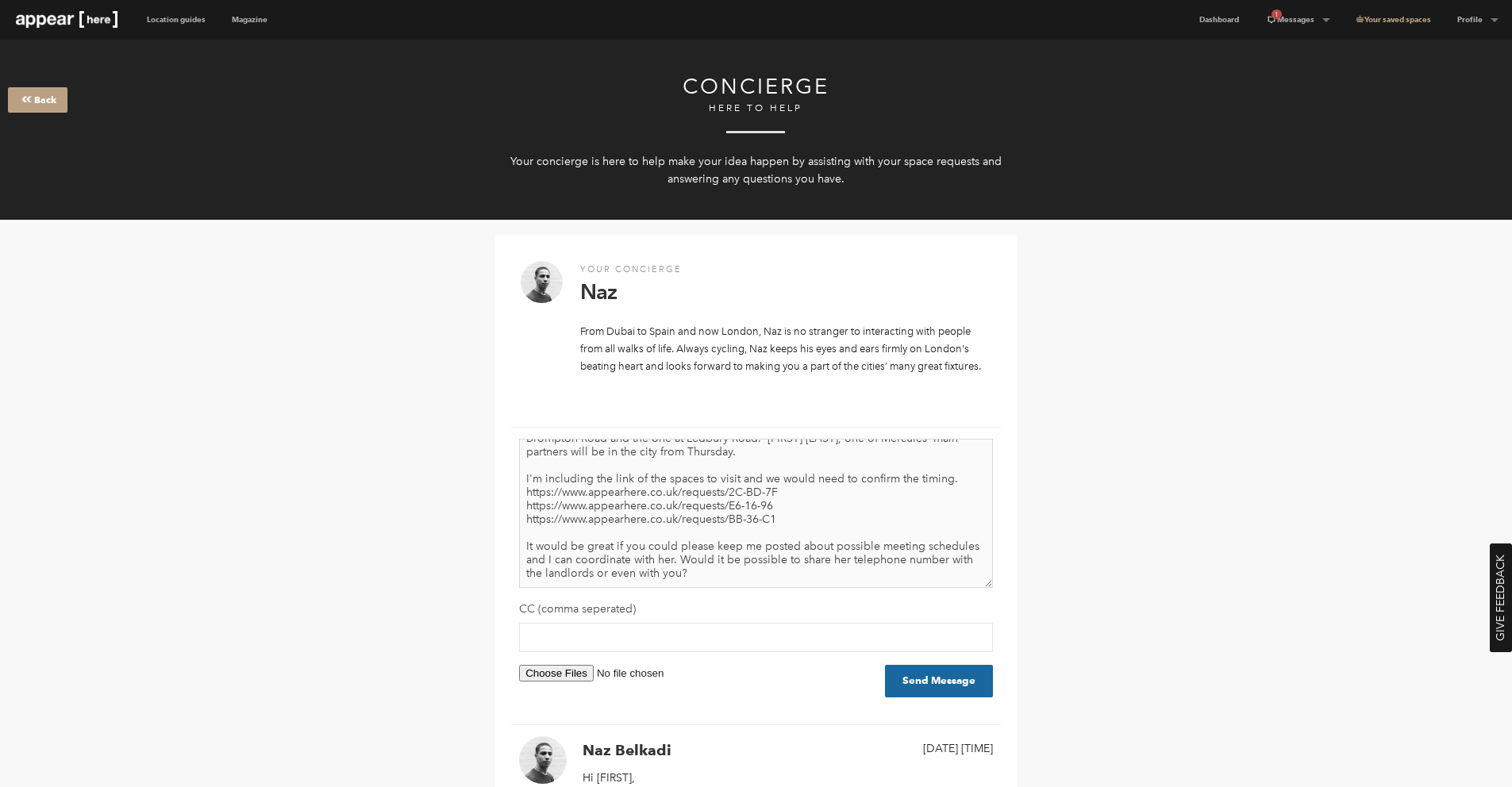 click on "Hello [NAME],
I hope you're doing well.
After reviewing all the spaces internally with the team, we'd love to visit the two spaces at Brompton Road and the one at Ledbury Road.  [FIRST] [LAST], one of Mercules' main partners will be in the city from Thursday.
I'm including the link of the spaces to visit and we would need to confirm the timing.
https://www.appearhere.co.uk/requests/2C-BD-7F
https://www.appearhere.co.uk/requests/E6-16-96
https://www.appearhere.co.uk/requests/BB-36-C1
It would be great if you could please keep me posted about possible meeting schedules and I can coordinate with her. Would it be possible to share her telephone number with the landlords or even with you?
Just a last update, we'd finally love to set the dates for the pop up from October 15th to January 15th.
Looking forward to hearing back from you.
Best regards," at bounding box center [756, 513] 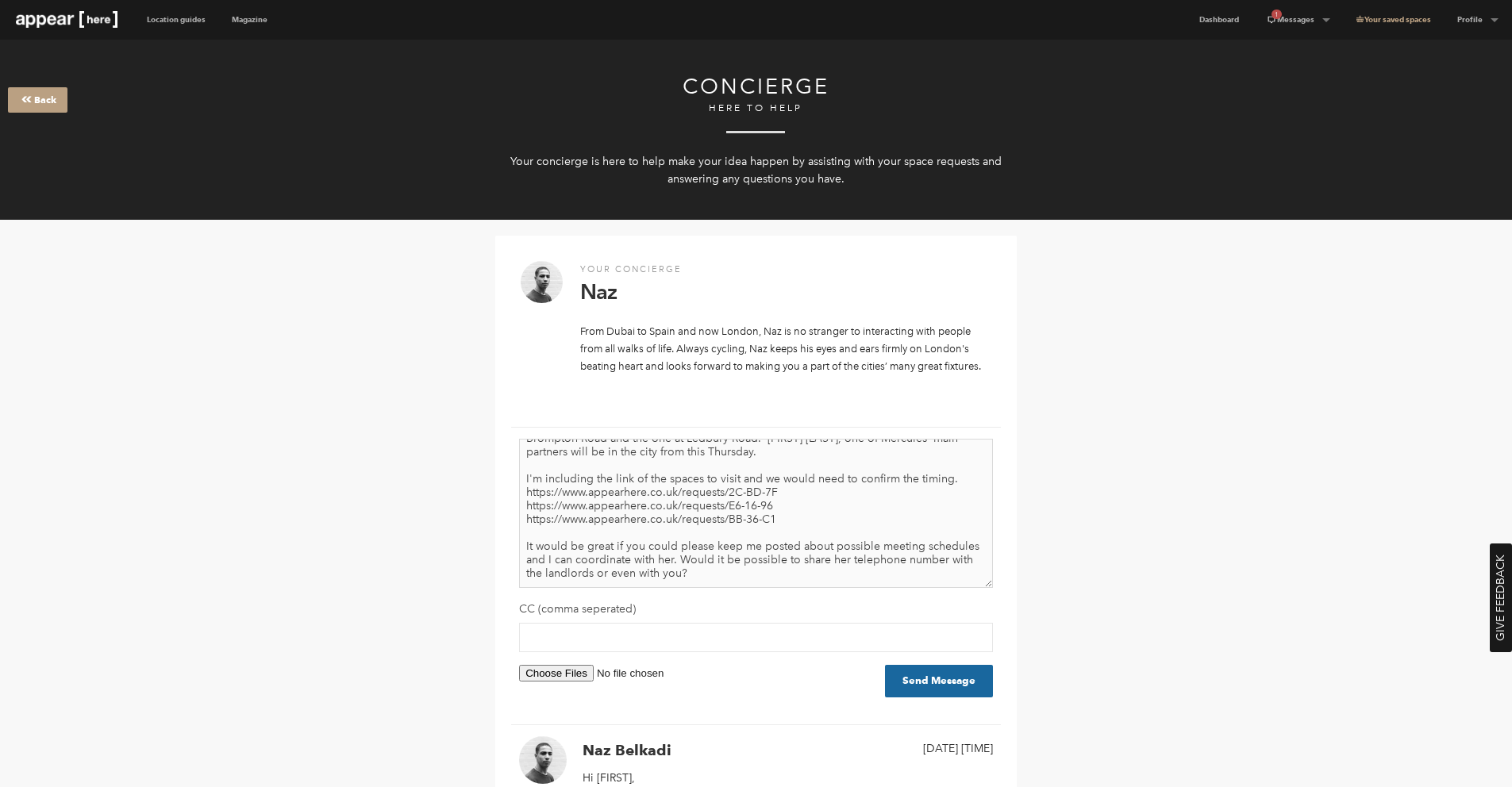 click on "Hello [NAME],
I hope you're doing well.
After reviewing all the spaces internally with the team, we'd love to visit the two spaces at Brompton Road and the one at Ledbury Road.  [FIRST] [LAST], one of Mercules' main partners will be in the city from this Thursday.
I'm including the link of the spaces to visit and we would need to confirm the timing.
https://www.appearhere.co.uk/requests/2C-BD-7F
https://www.appearhere.co.uk/requests/E6-16-96
https://www.appearhere.co.uk/requests/BB-36-C1
It would be great if you could please keep me posted about possible meeting schedules and I can coordinate with her. Would it be possible to share her telephone number with the landlords or even with you?
Just a last update, we'd finally love to set the dates for the pop up from October 15th to January 15th.
Looking forward to hearing back from you.
Best regards," at bounding box center [756, 513] 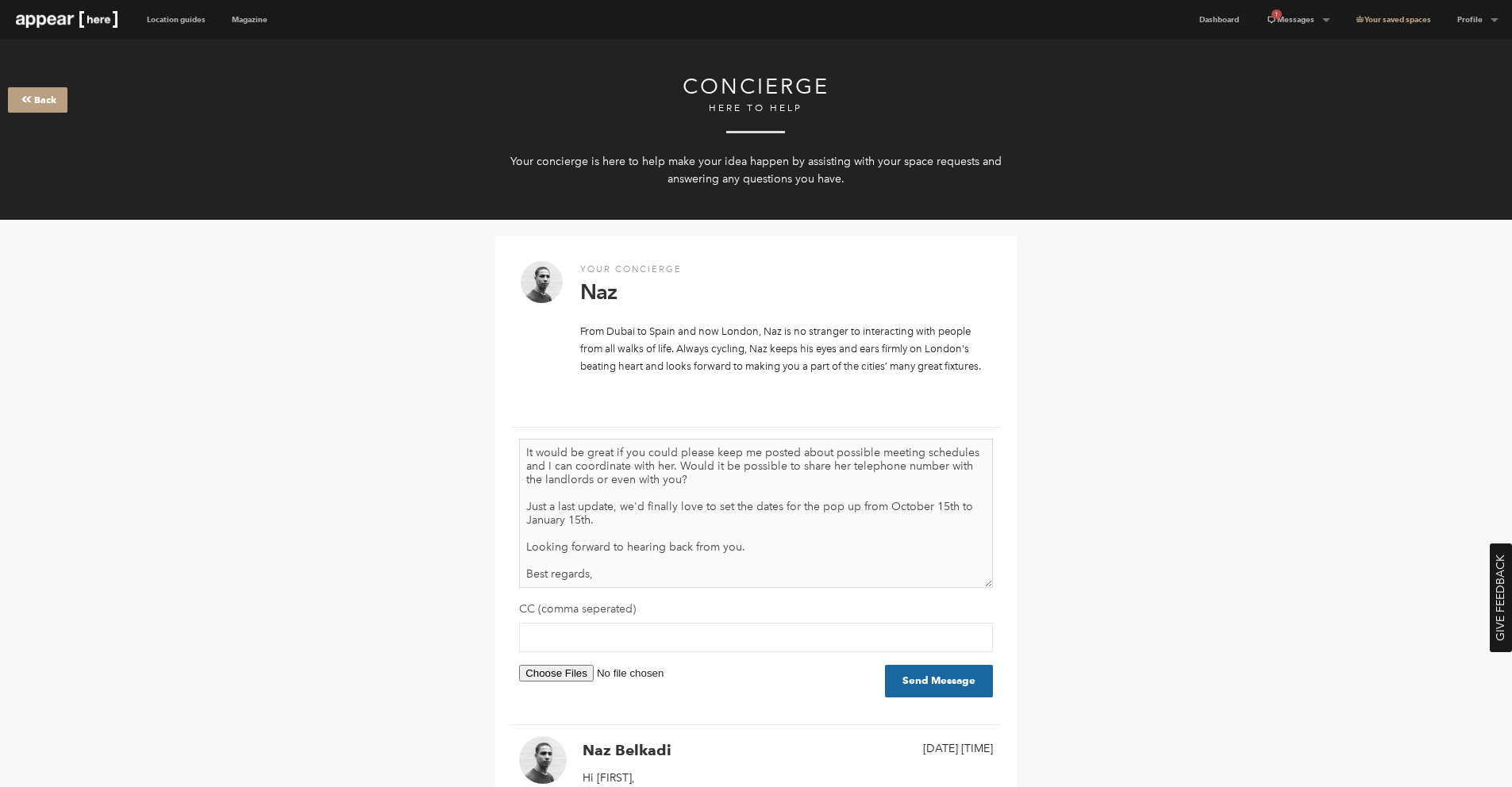 scroll, scrollTop: 202, scrollLeft: 0, axis: vertical 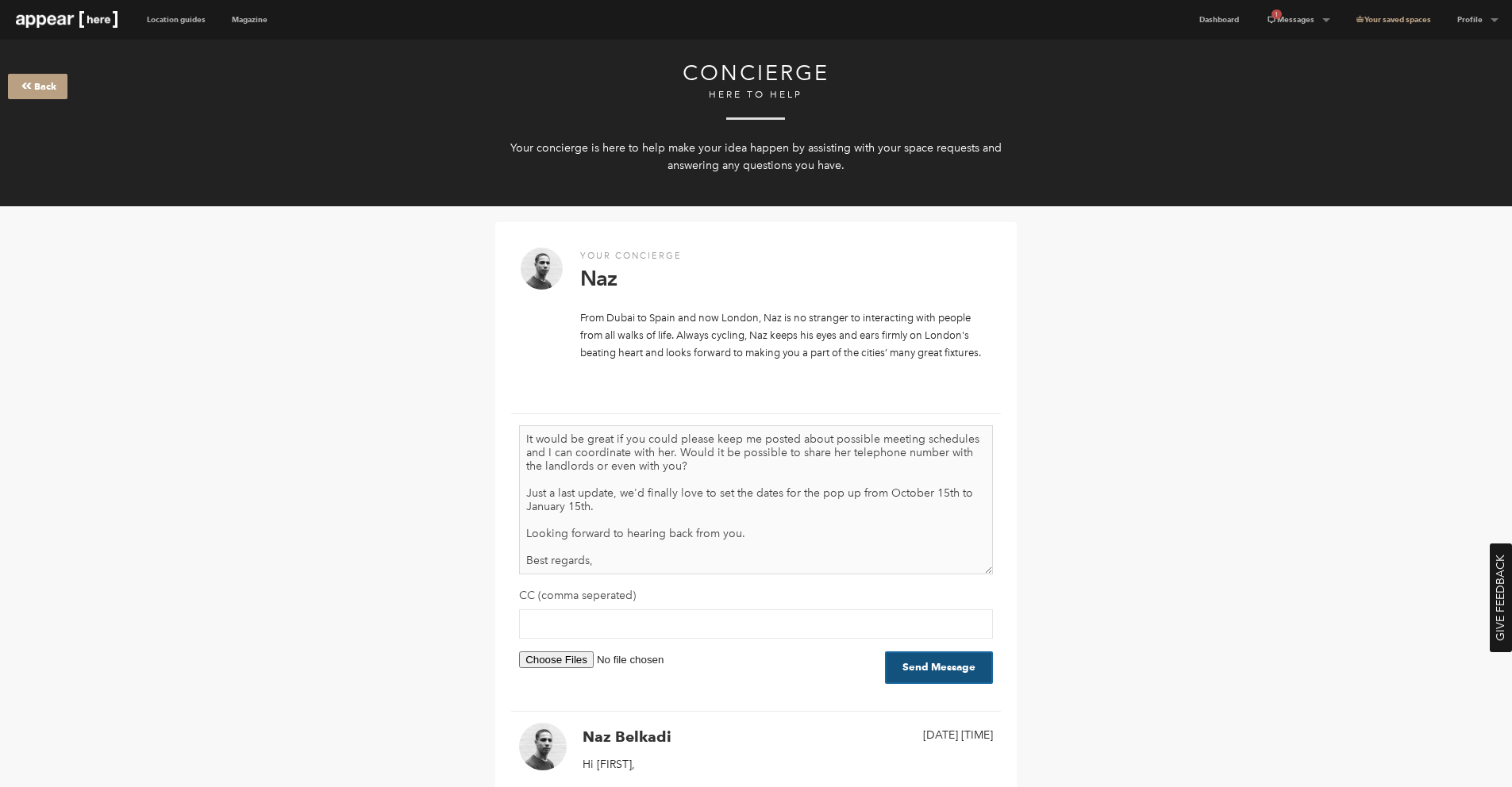 type on "Hello [NAME],
I hope you're doing well.
After reviewing all the spaces internally with the team, we'd love to visit the two spaces at Brompton Road and the one at Ledbury Road.  [FIRST] [LAST], one of Mercules' main partners will be in the city from this Thursday and until Saturday ([DATE]).
I'm including the link of the spaces to visit and we would need to confirm the timing.
https://www.appearhere.co.uk/requests/2C-BD-7F
https://www.appearhere.co.uk/requests/E6-16-96
https://www.appearhere.co.uk/requests/BB-36-C1
It would be great if you could please keep me posted about possible meeting schedules and I can coordinate with her. Would it be possible to share her telephone number with the landlords or even with you?
Just a last update, we'd finally love to set the dates for the pop up from October 15th to January 15th.
Looking forward to hearing back from you.
Best regards," 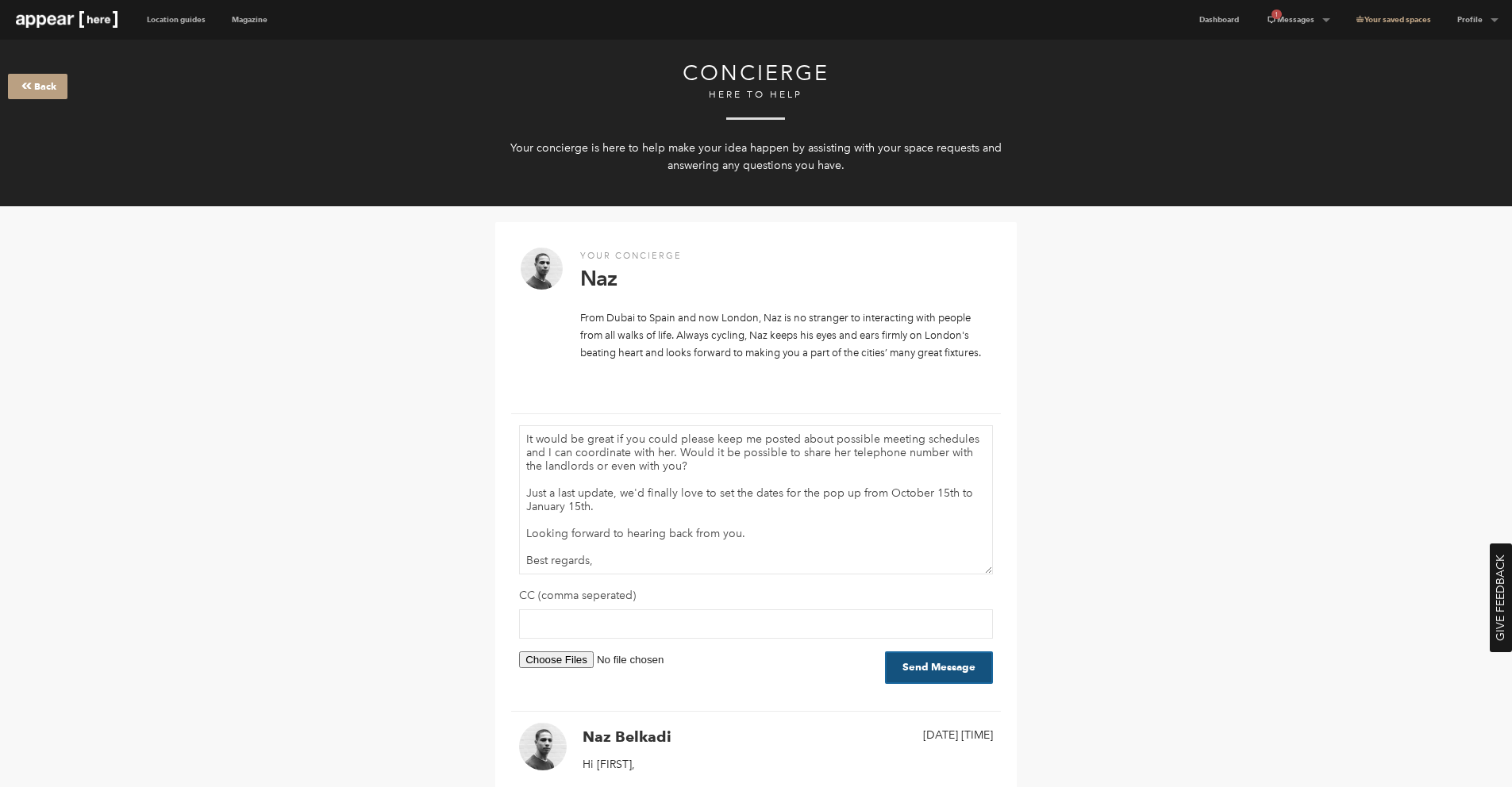 click on "Send Message" at bounding box center (939, 667) 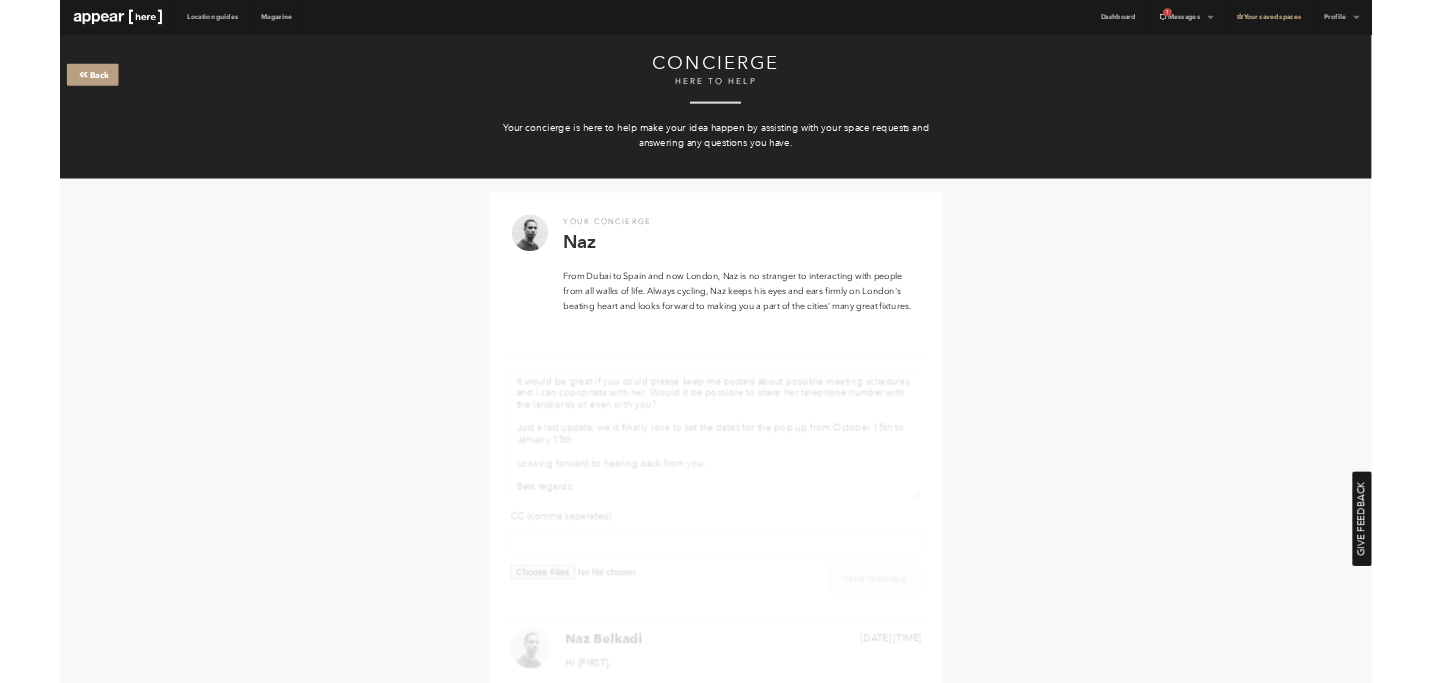 scroll, scrollTop: 0, scrollLeft: 0, axis: both 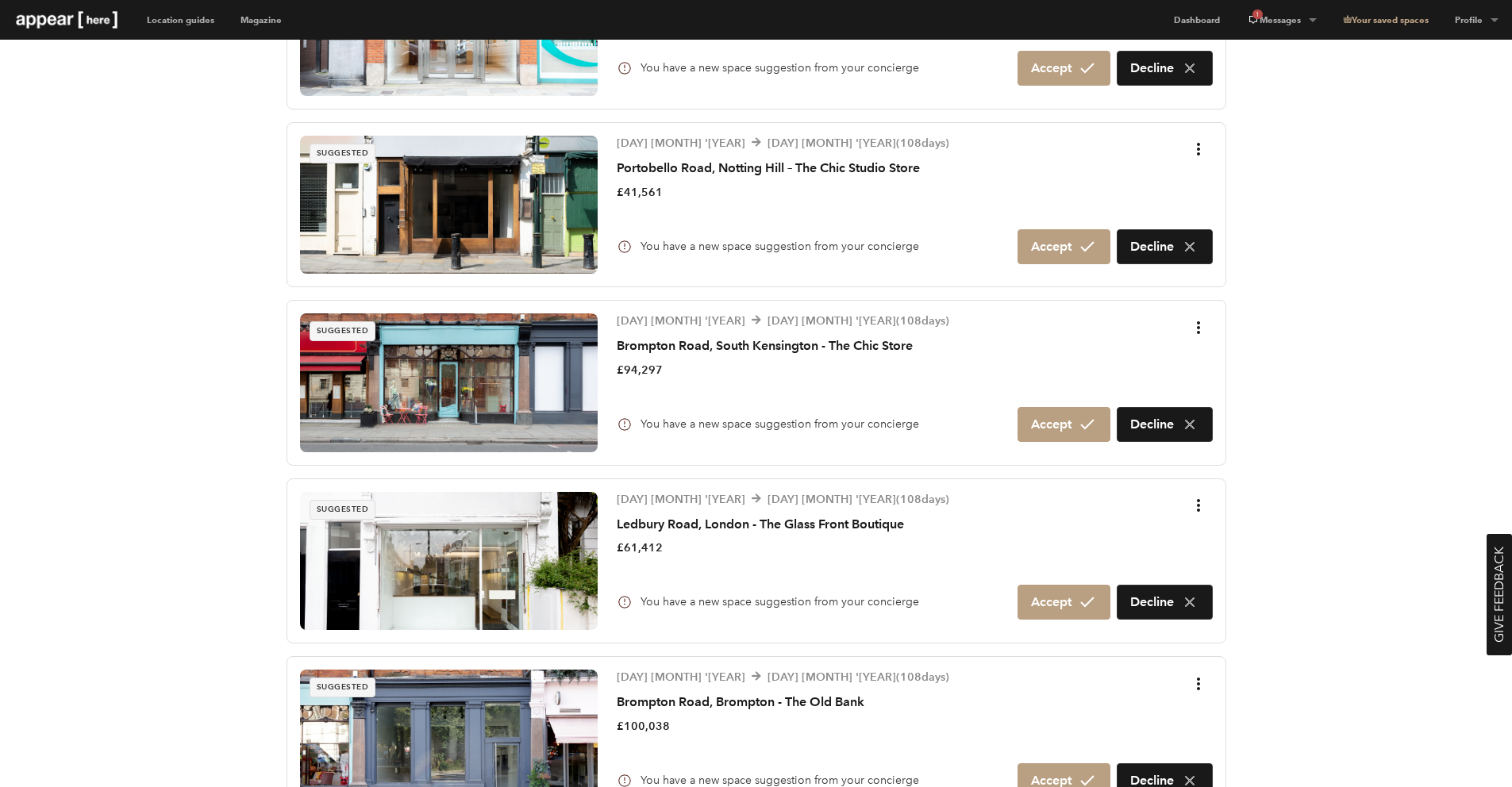 click on "Brompton Road, South Kensington - The Chic Store" at bounding box center [783, 346] 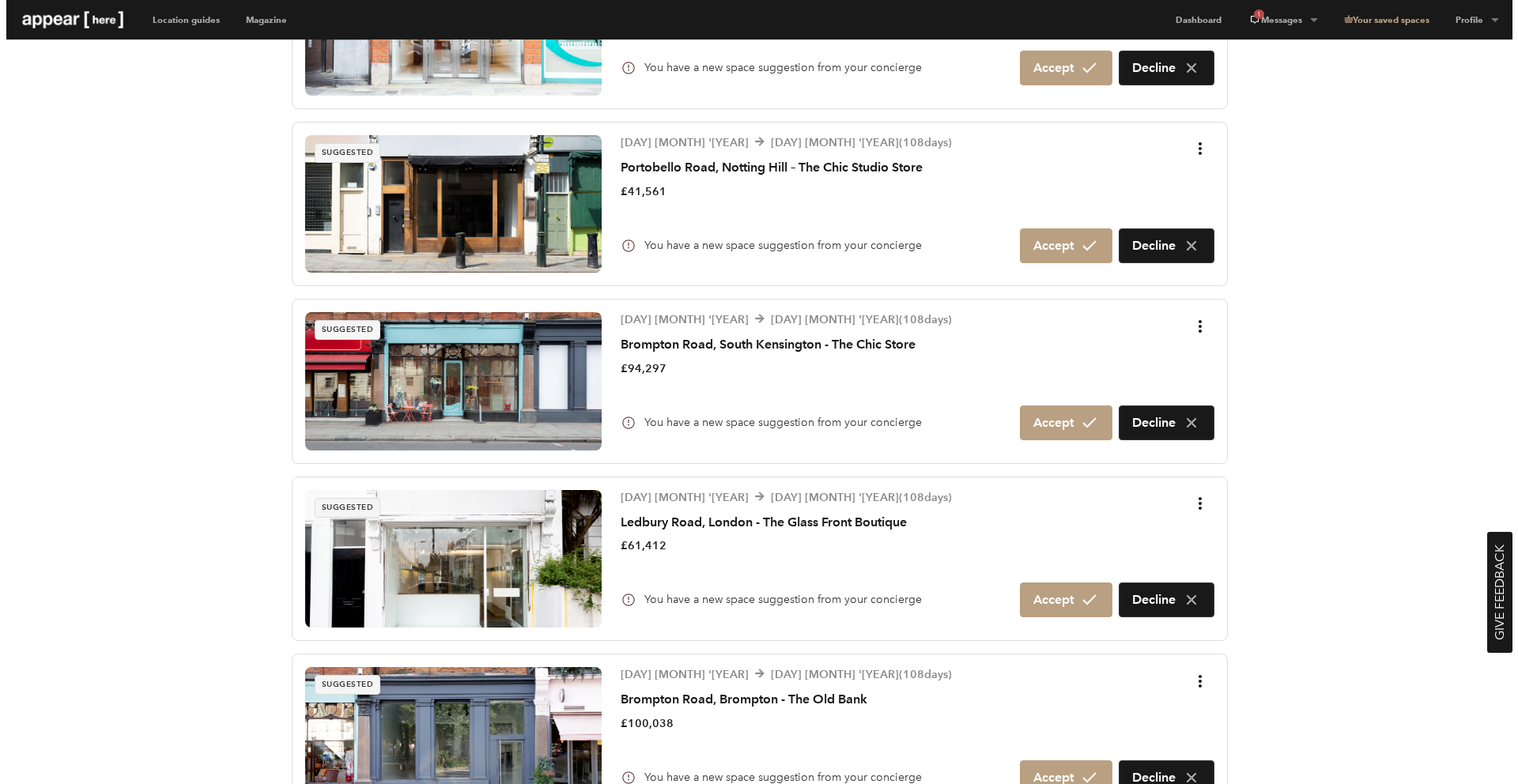 scroll, scrollTop: 0, scrollLeft: 0, axis: both 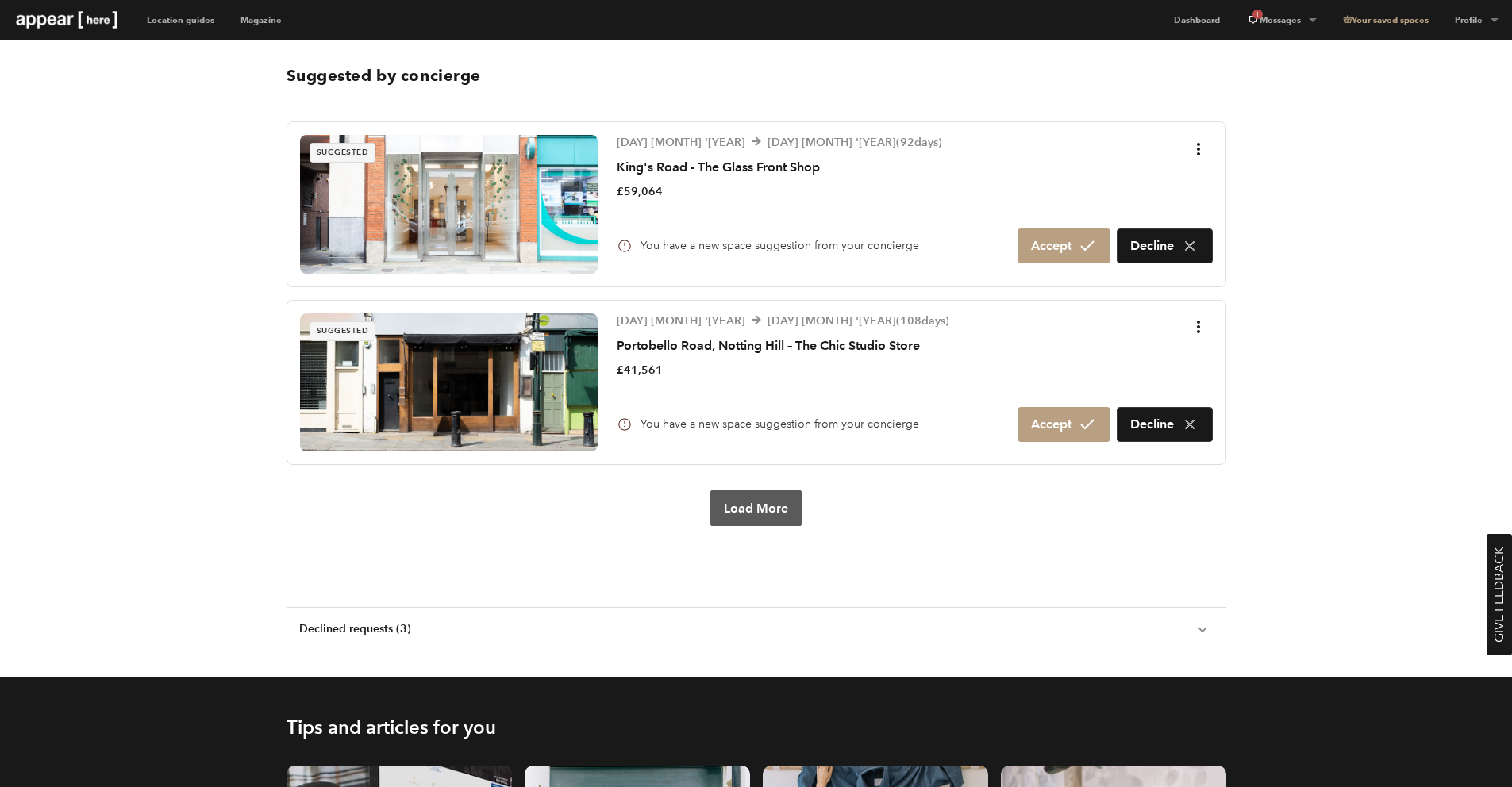 click on "Load More" at bounding box center (756, 508) 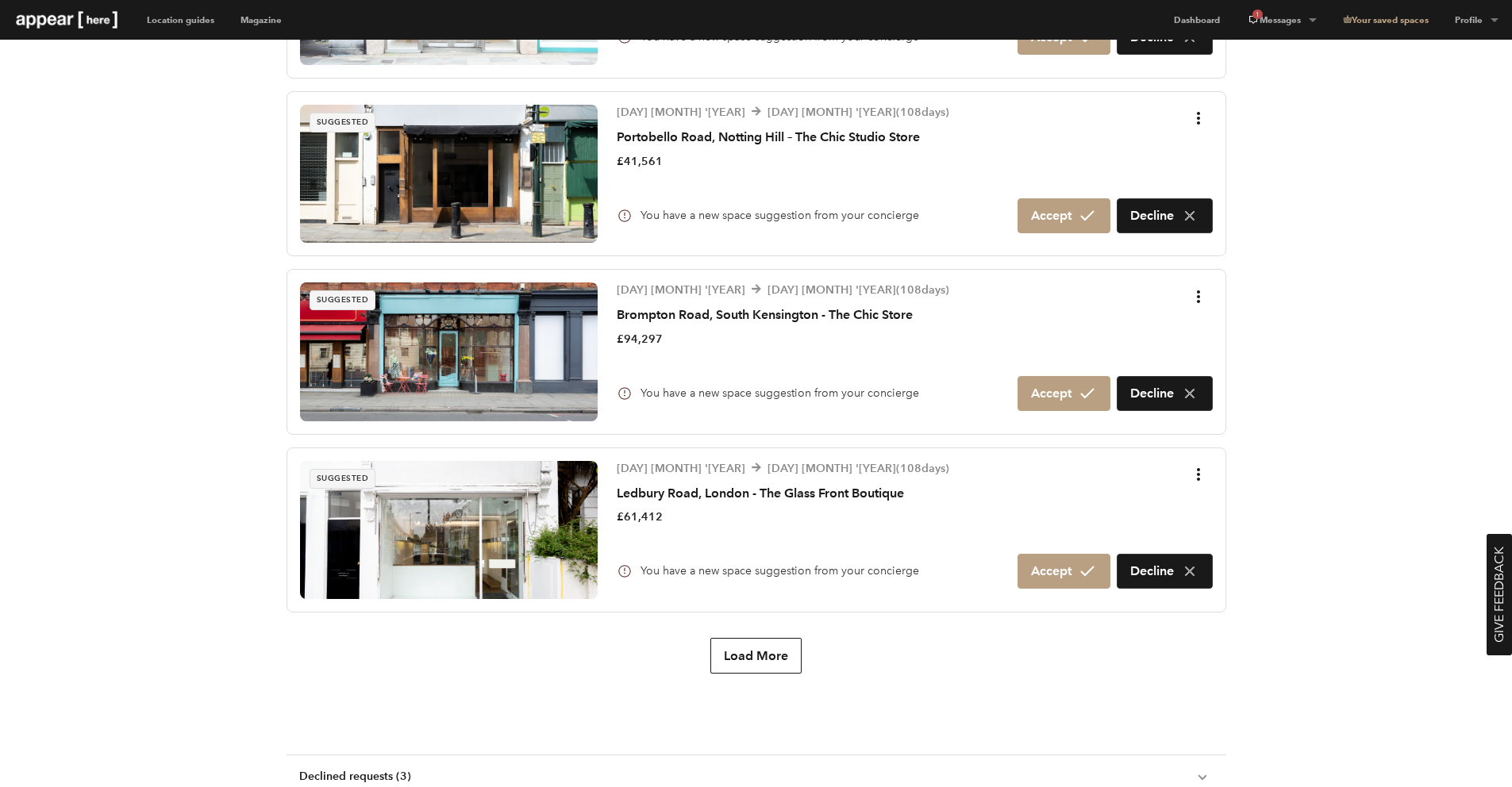 scroll, scrollTop: 1453, scrollLeft: 0, axis: vertical 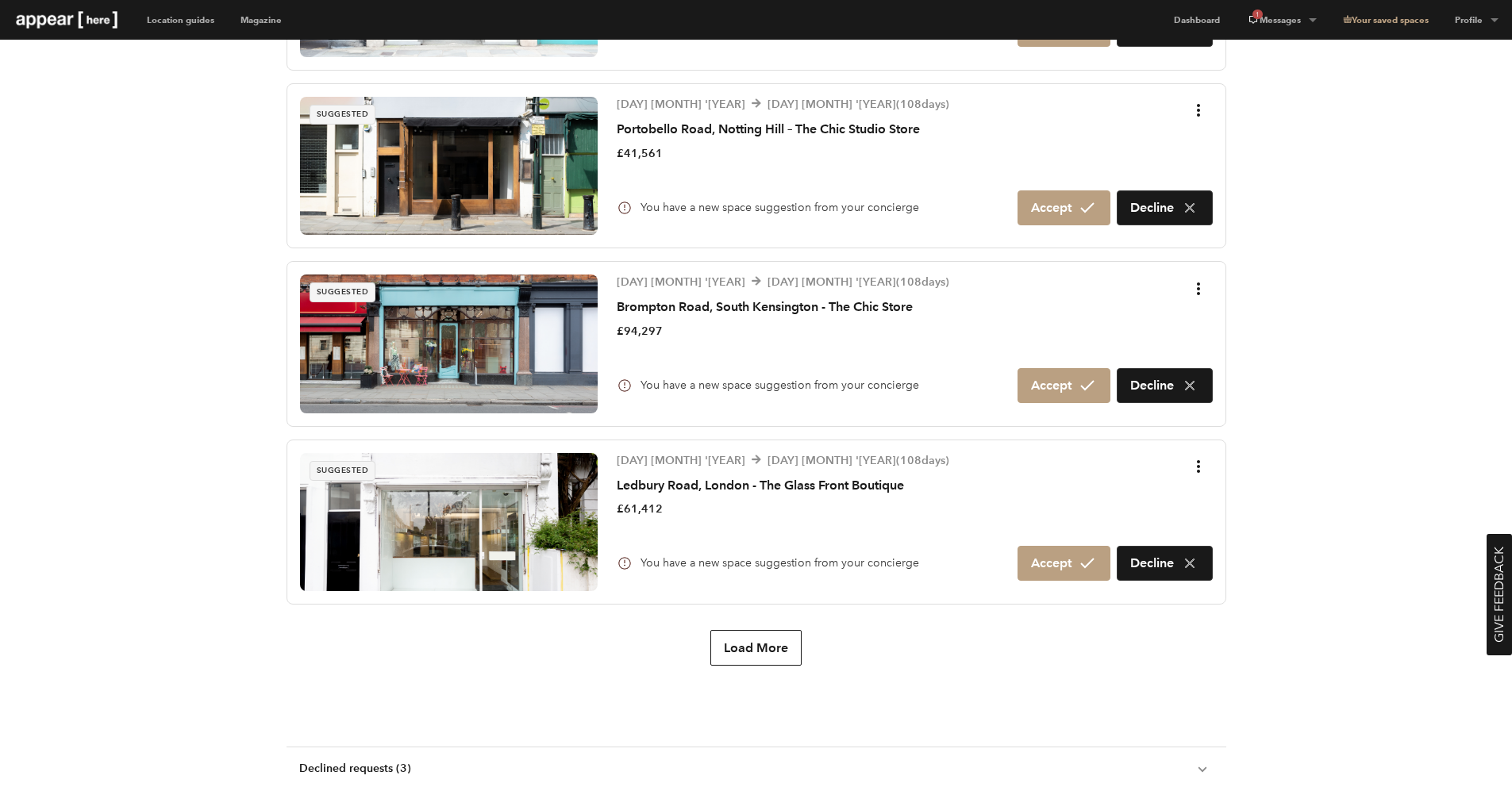 click on "Ledbury Road, London - The Glass Front Boutique" at bounding box center [783, 486] 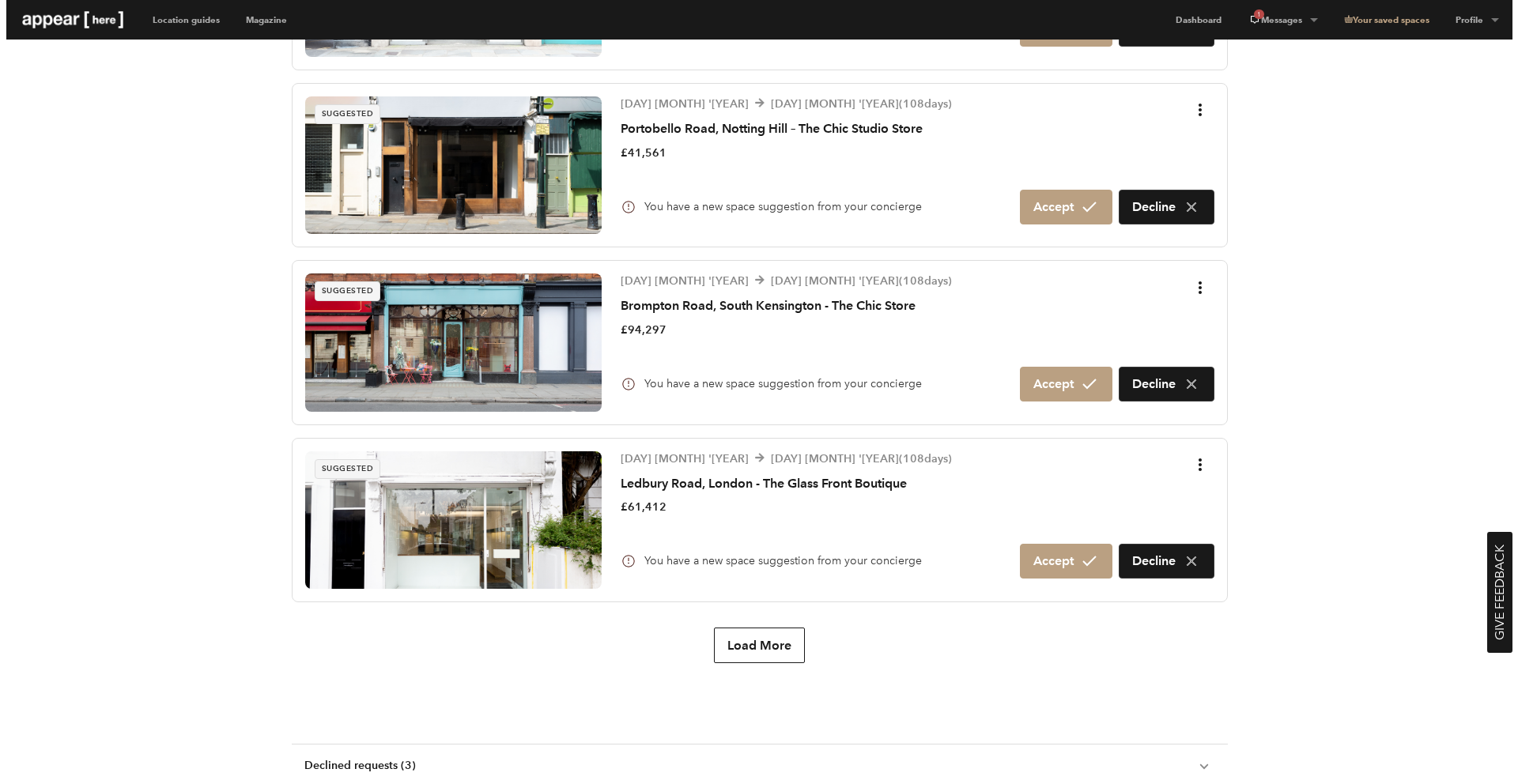 scroll, scrollTop: 0, scrollLeft: 0, axis: both 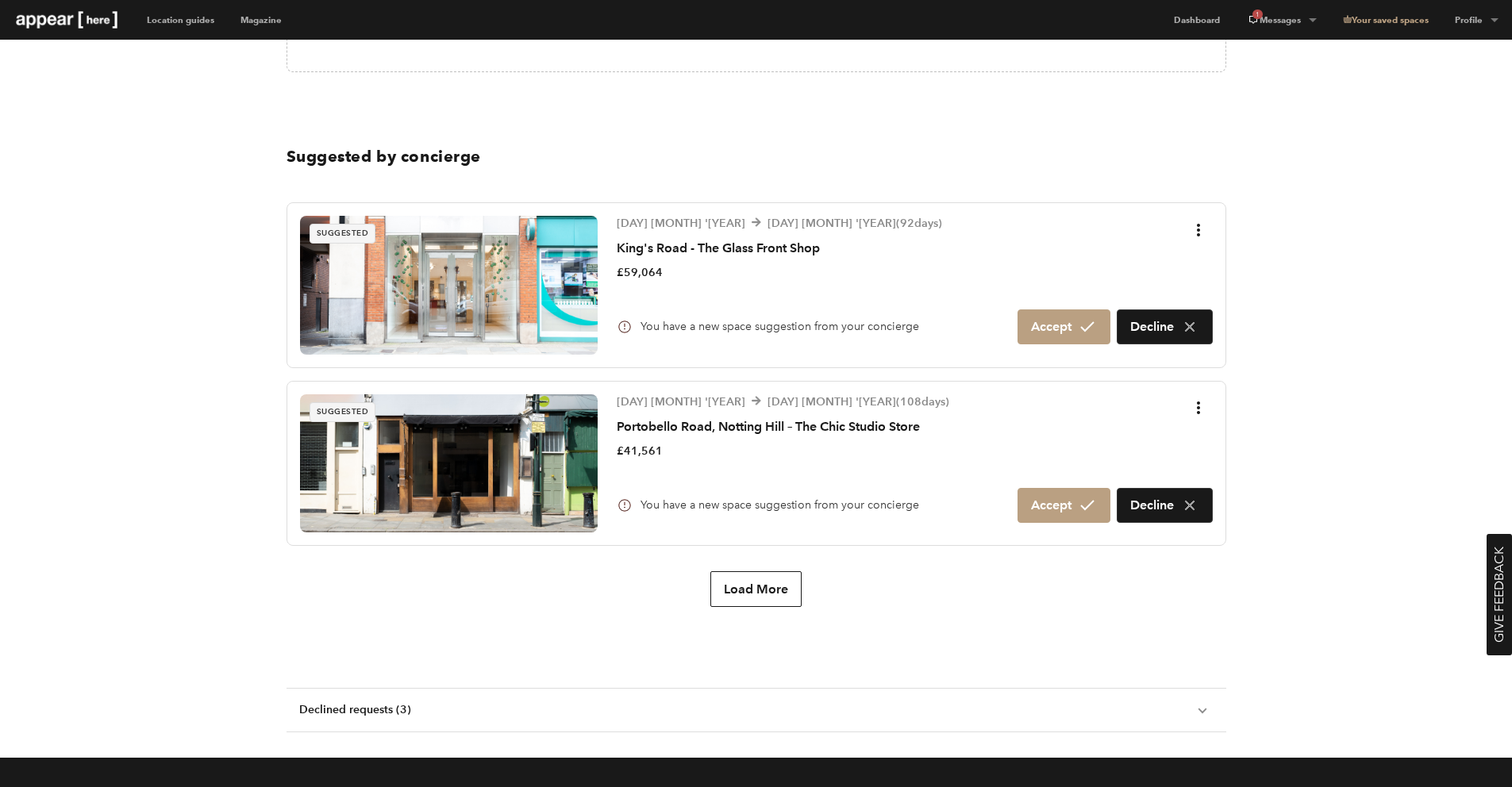 click on "Create idea
Send requests
Landlord approves
Book viewing
Offer & pay
Launch idea New   (1) Viewing   Offer   Booked   Launched stores   Requested by you Needs Approval [DAY] [MONTH] '[YEAR]
[DAY] [MONTH] '[YEAR]  ( 183  days) [STREET] Corner, [DISTRICT] £59,213
Waiting on landlord
We recommend requesting 5 to 7 spaces to increase your chance of finding a space   Request another space
Request another space
Request another space
Request another space
Suggested by concierge suggested [DAY] [MONTH] '[YEAR]
[DAY] [MONTH] '[YEAR]  ( 92  days) [STREET] - The Glass Front Shop £59,064
You have a new space suggestion from your concierge Accept
Decline
suggested [DAY] [MONTH] '[YEAR]
[DAY] [MONTH] '[YEAR]  ( 108  days) £41,561
Accept" at bounding box center [756, -33] 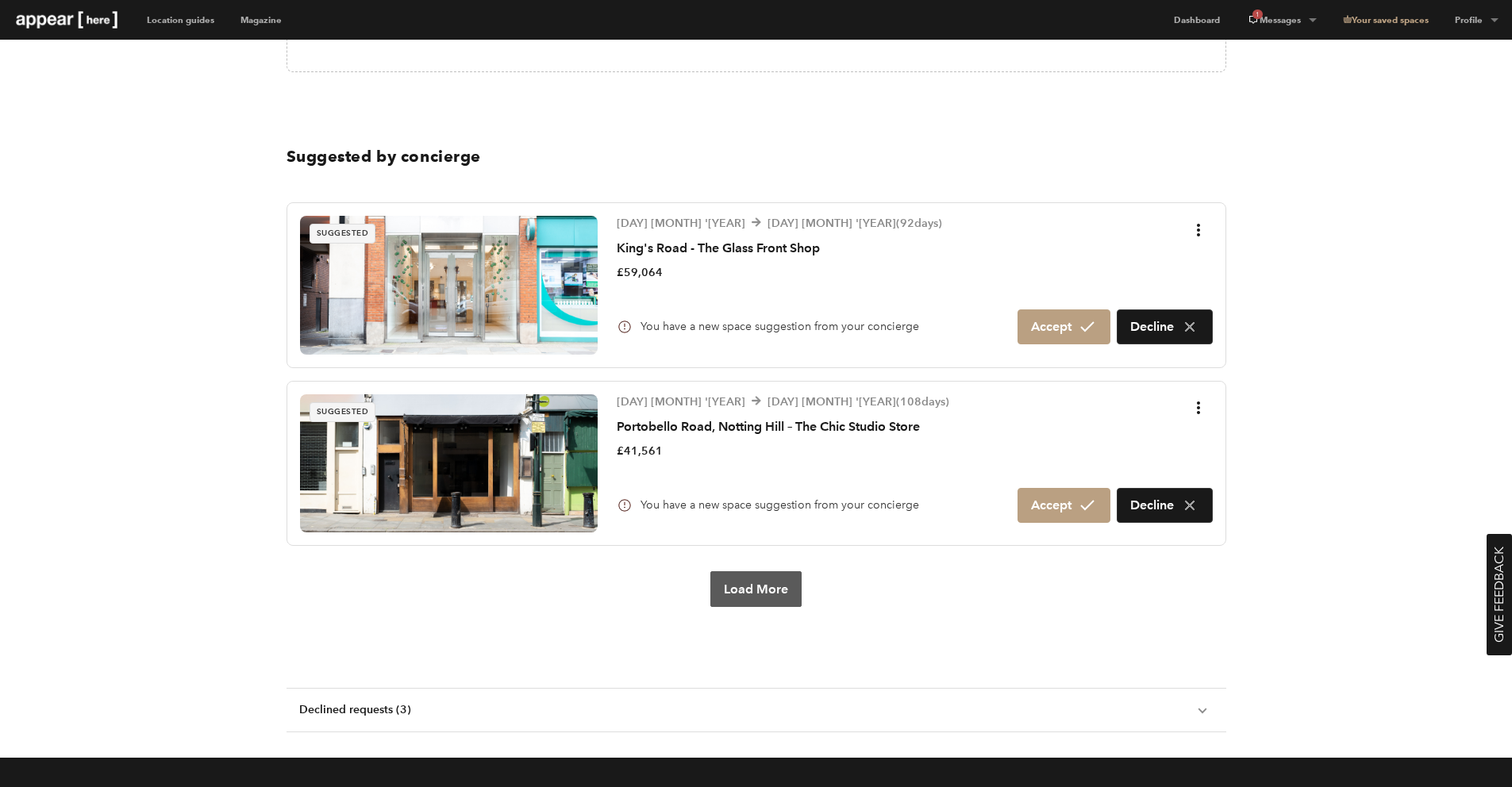 click on "Load More" at bounding box center [756, 589] 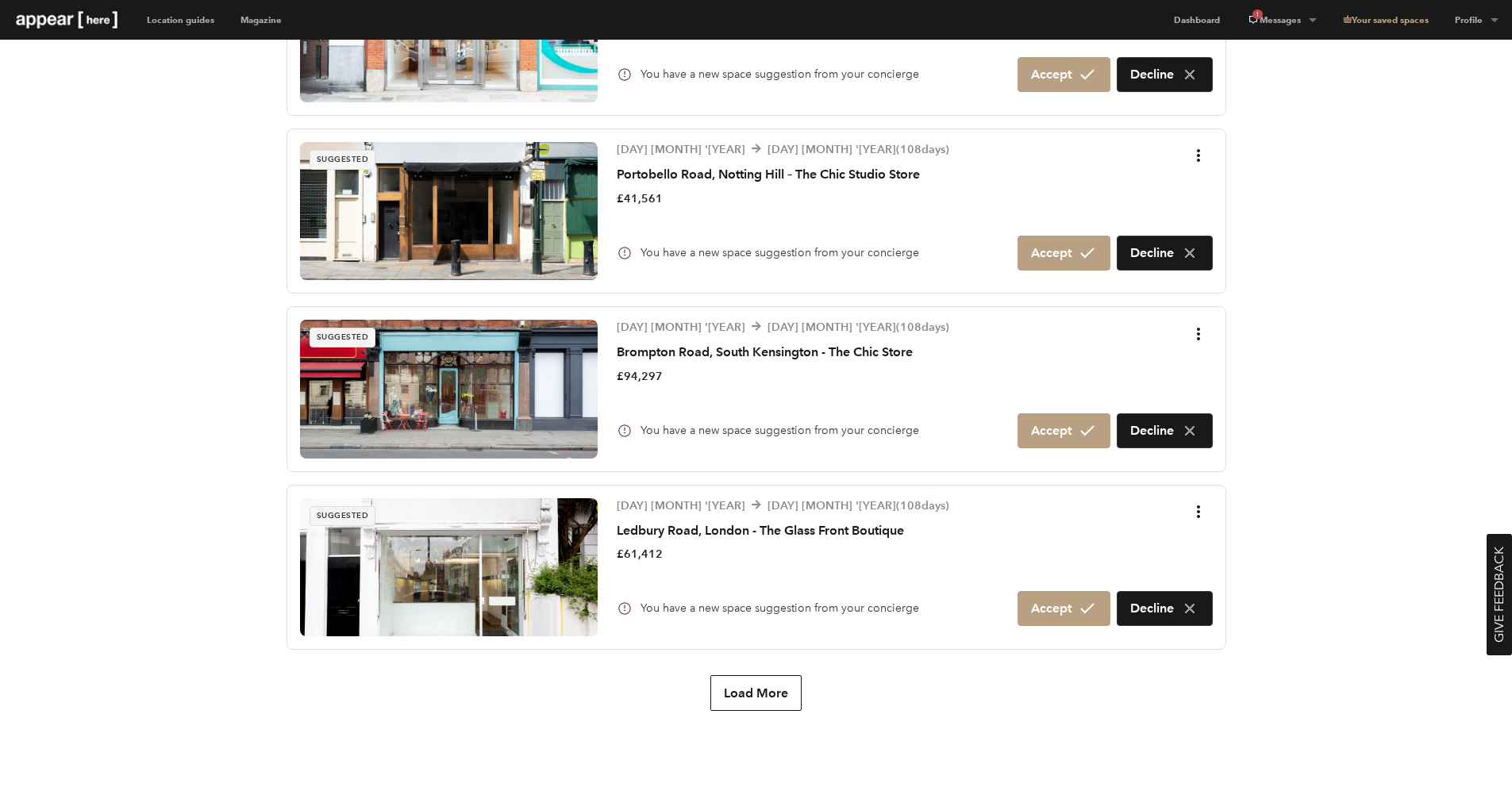 scroll, scrollTop: 1599, scrollLeft: 0, axis: vertical 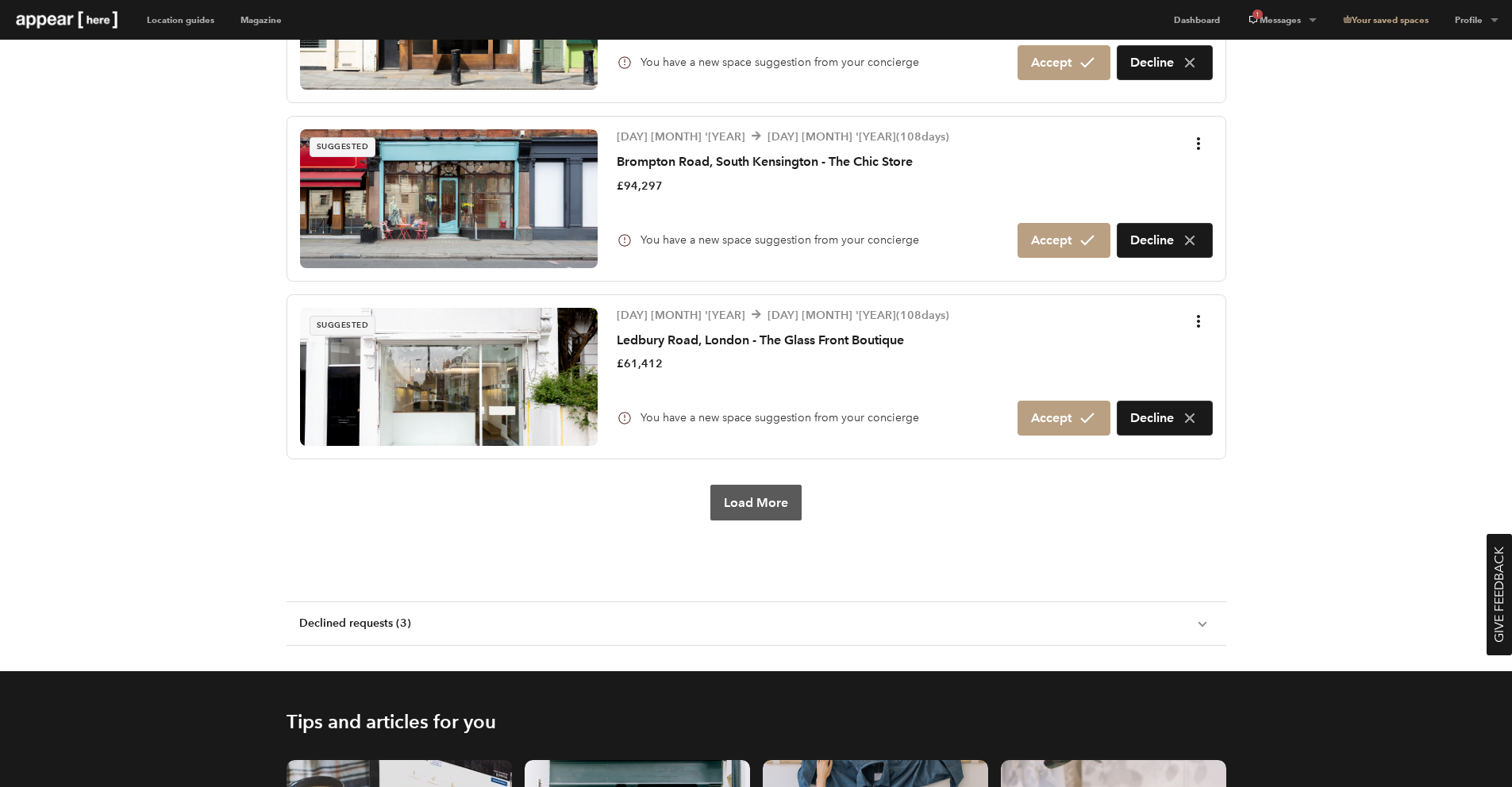 click on "Load More" at bounding box center [756, 502] 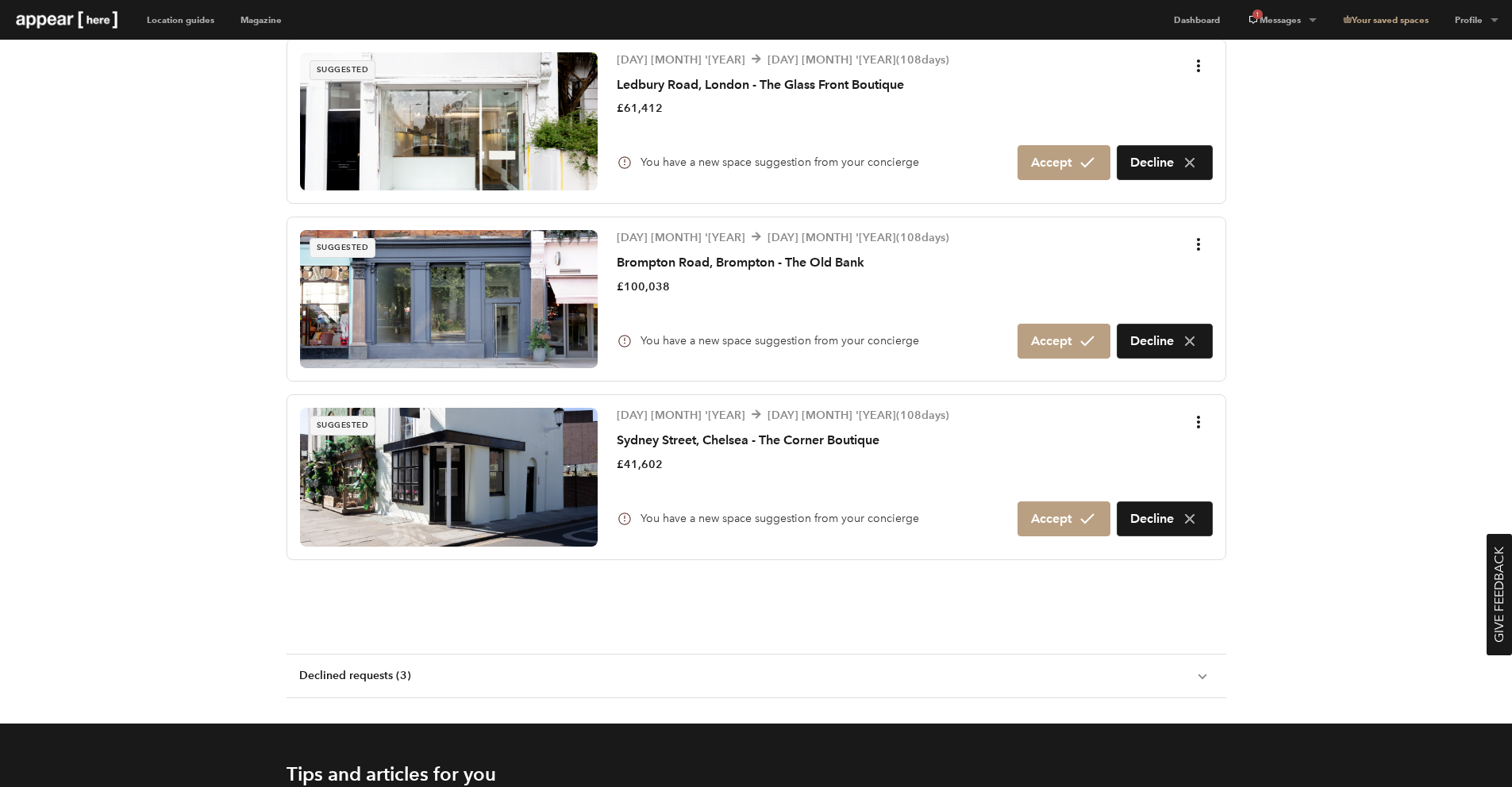 scroll, scrollTop: 1873, scrollLeft: 0, axis: vertical 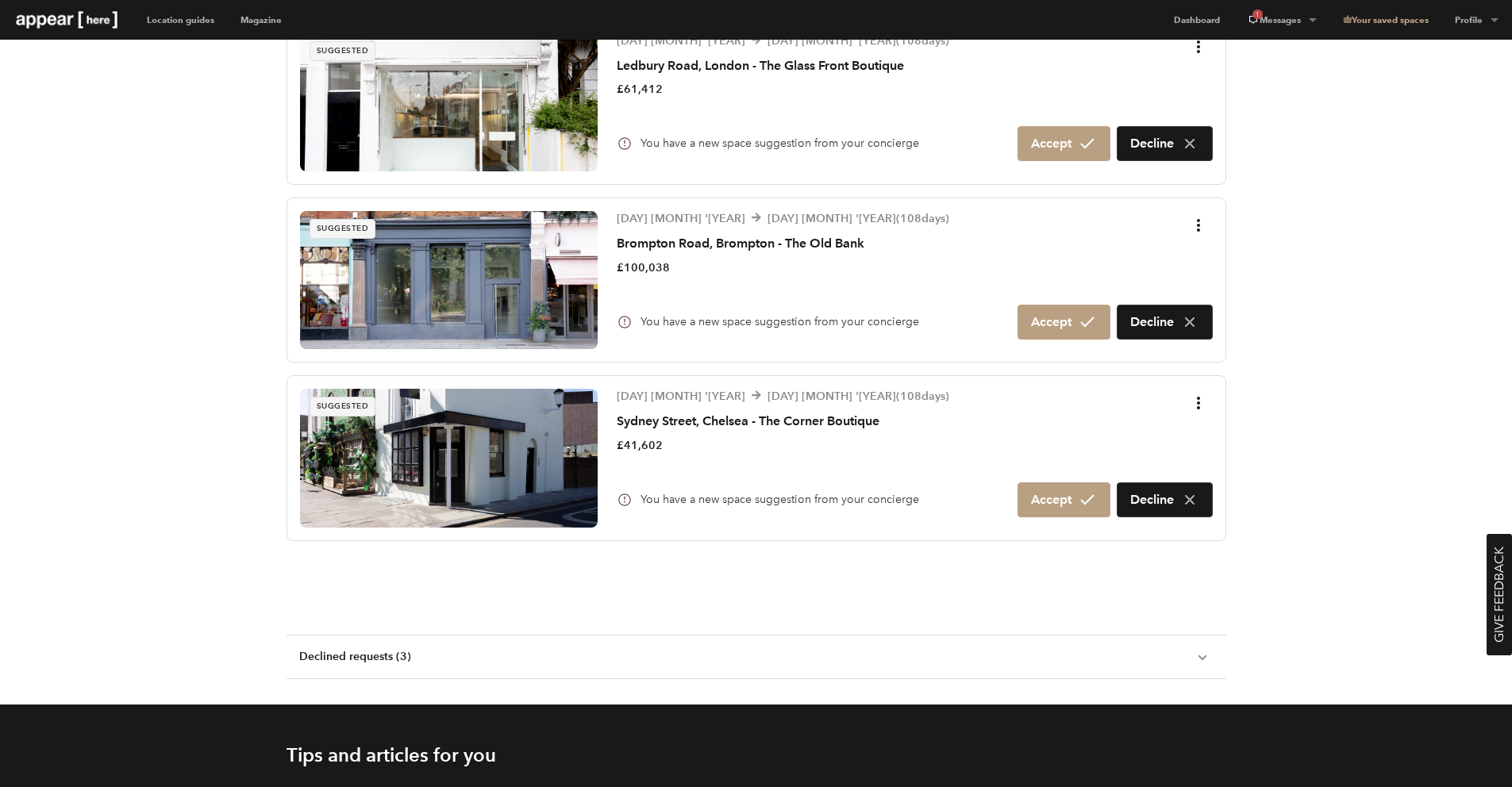 click on "[DAY] [MONTH] '[YEAR]
[DAY] [MONTH] '[YEAR]  ( 108  days) [STREET], [DISTRICT] - The Old Bank £100,038" at bounding box center [783, 247] 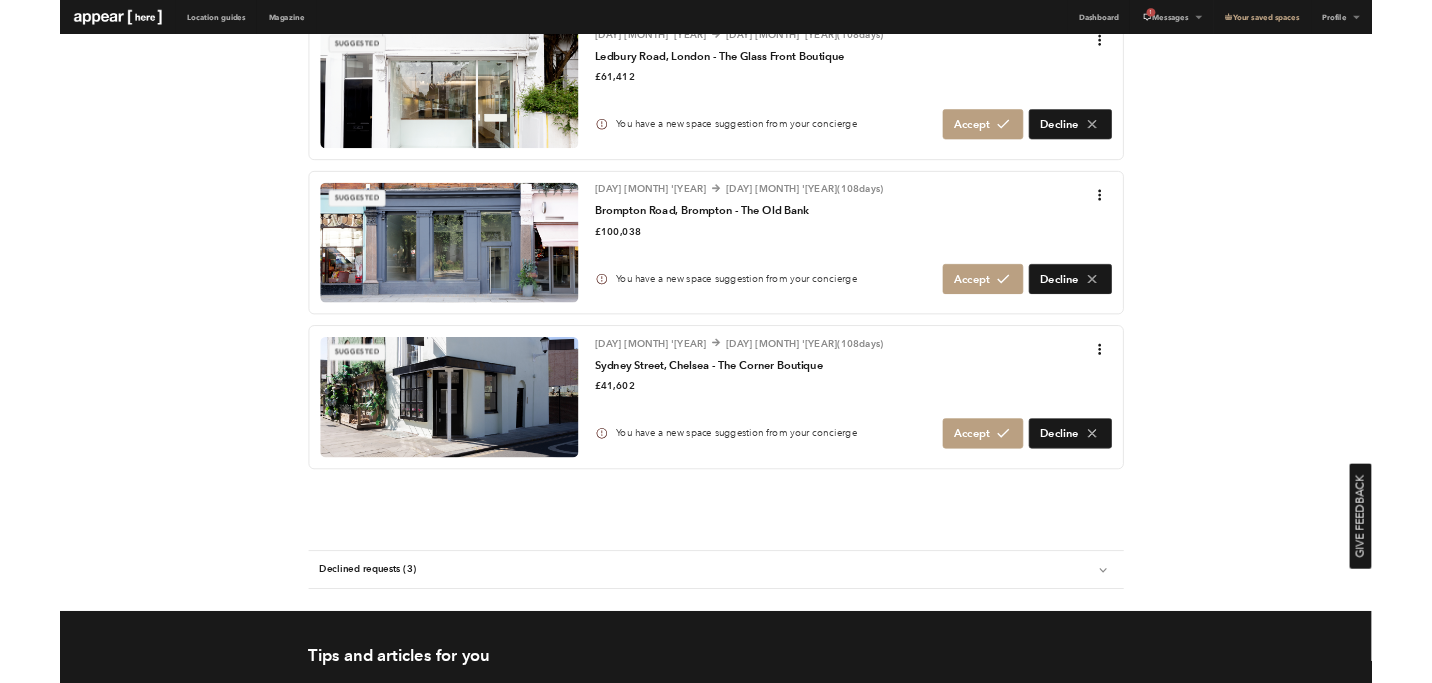 scroll, scrollTop: 0, scrollLeft: 0, axis: both 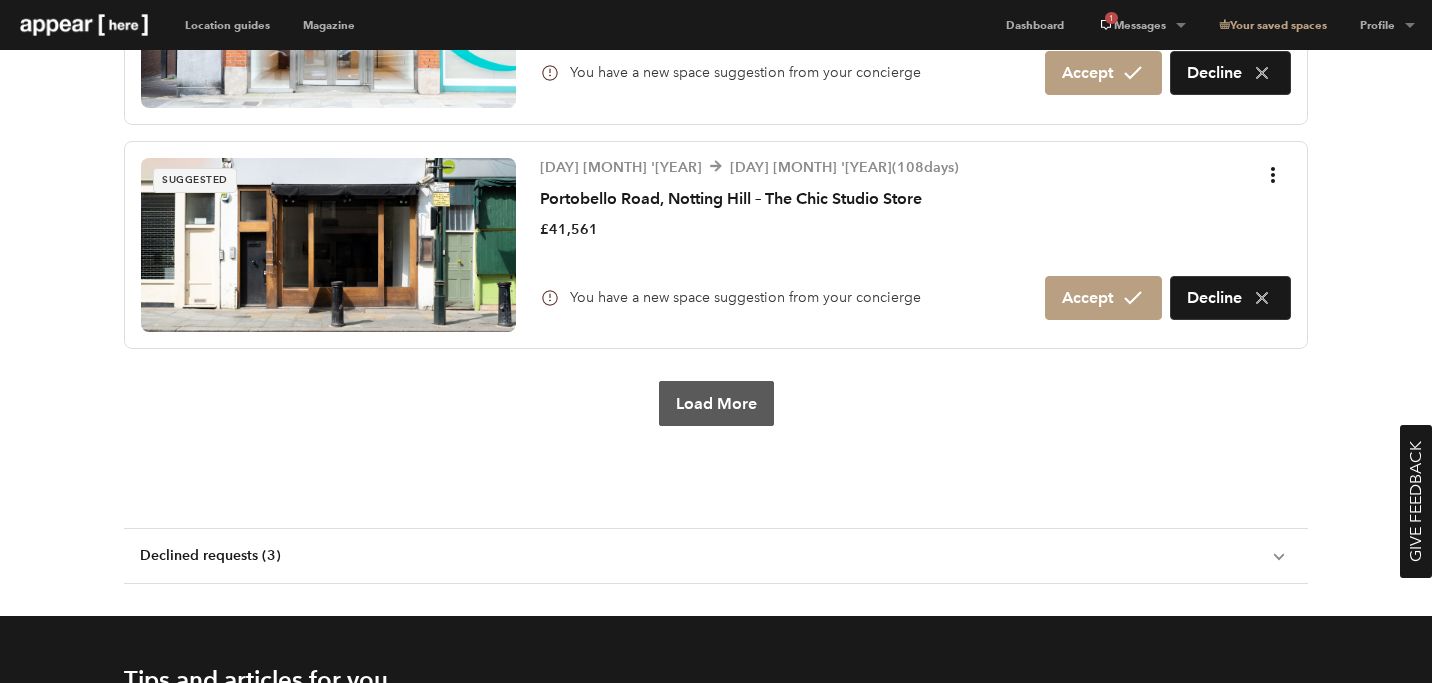 click on "Load More" at bounding box center [716, 403] 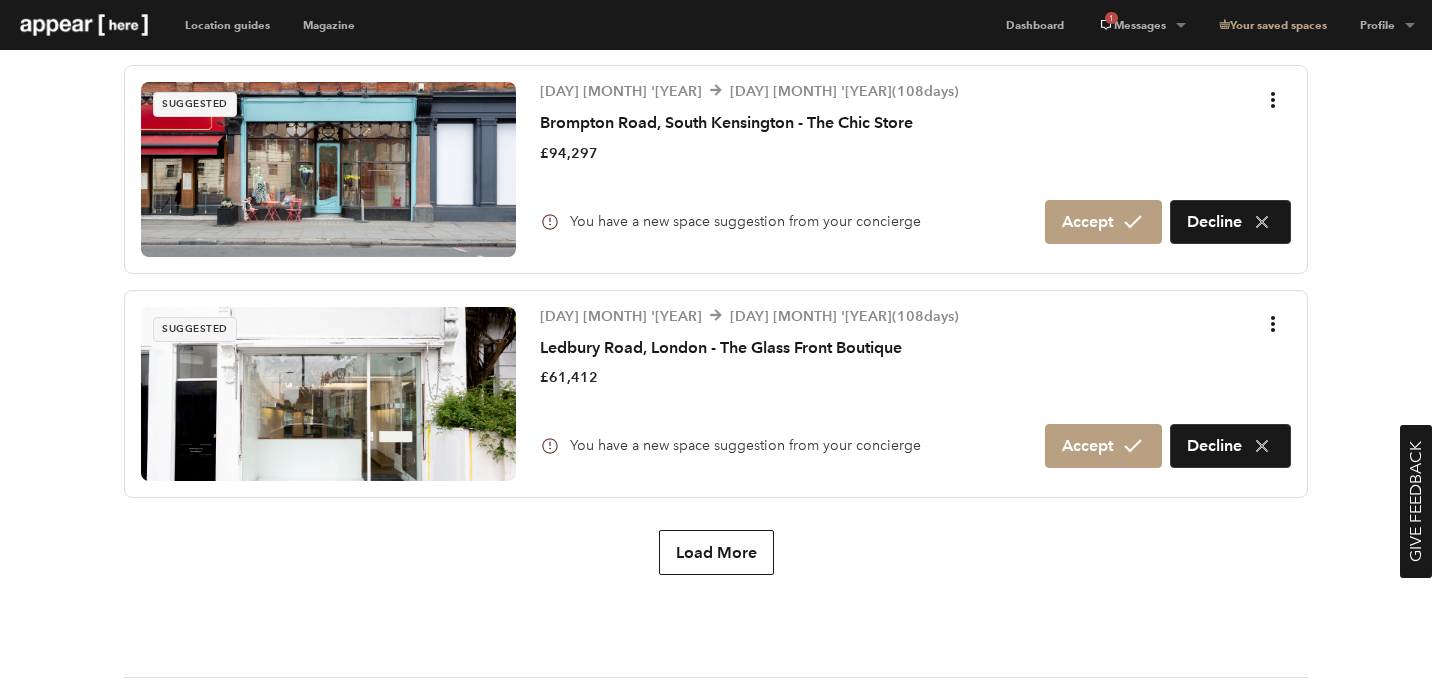 scroll, scrollTop: 2121, scrollLeft: 0, axis: vertical 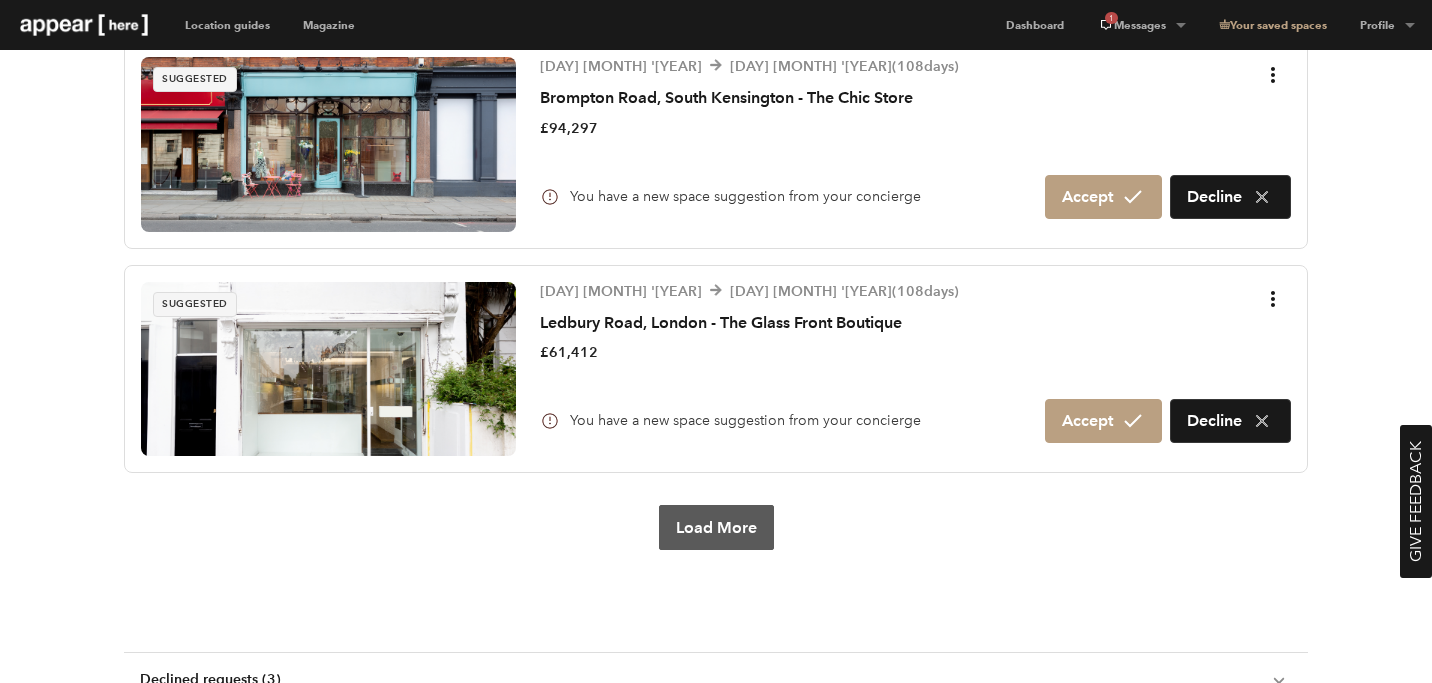 click on "Load More" at bounding box center [716, 527] 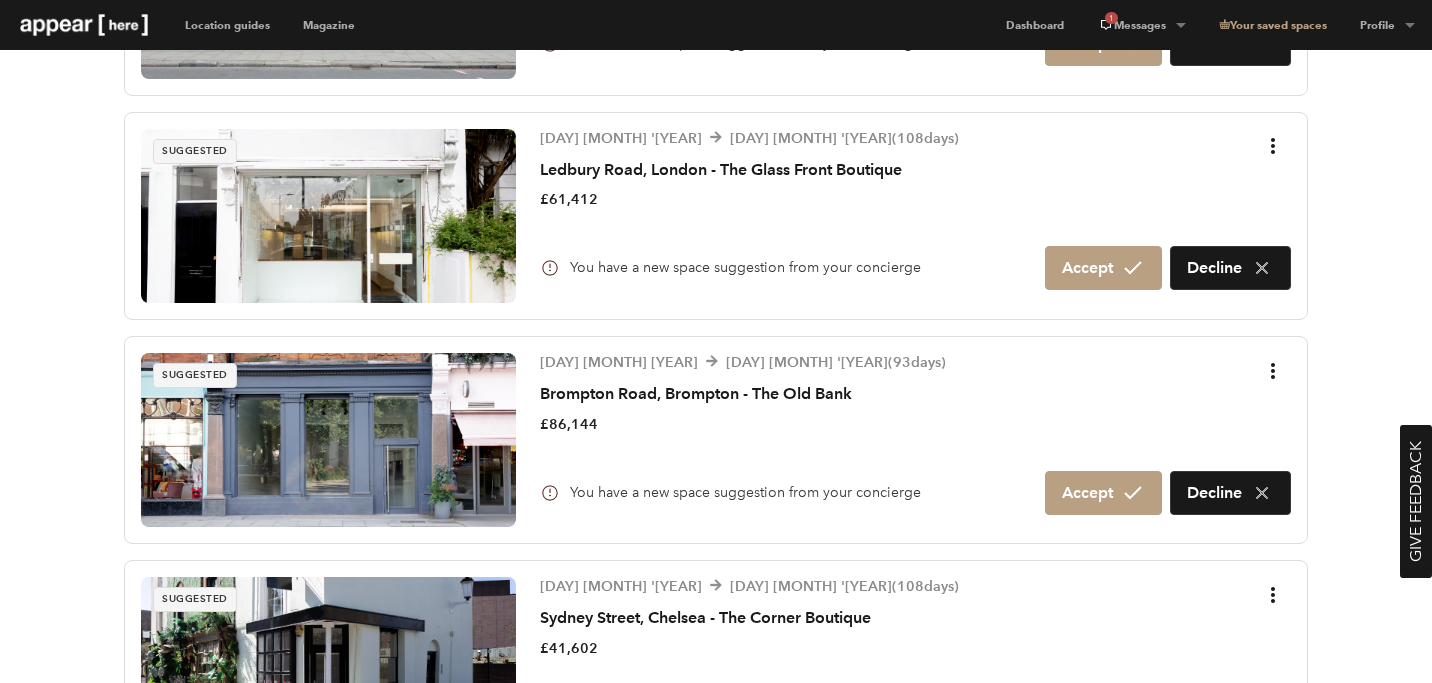 scroll, scrollTop: 2256, scrollLeft: 0, axis: vertical 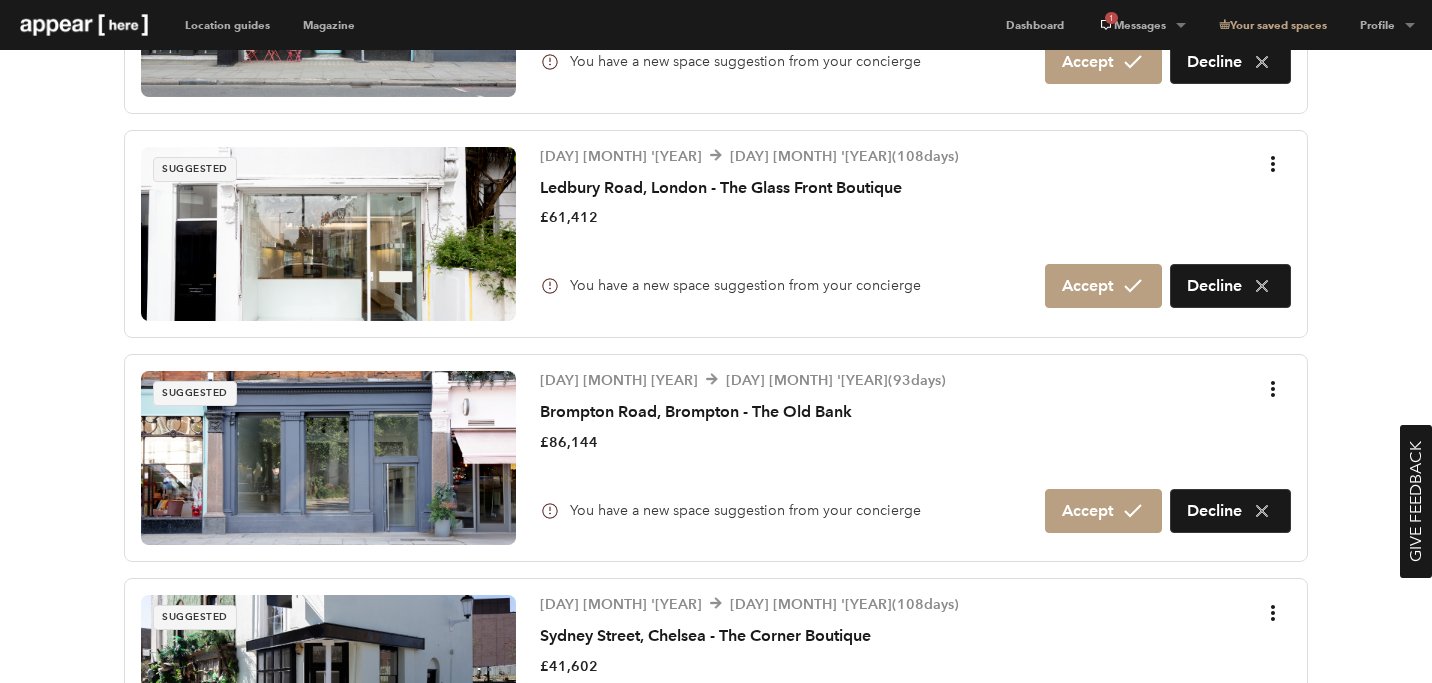 click on "Ledbury Road, London - The Glass Front Boutique" at bounding box center (749, 188) 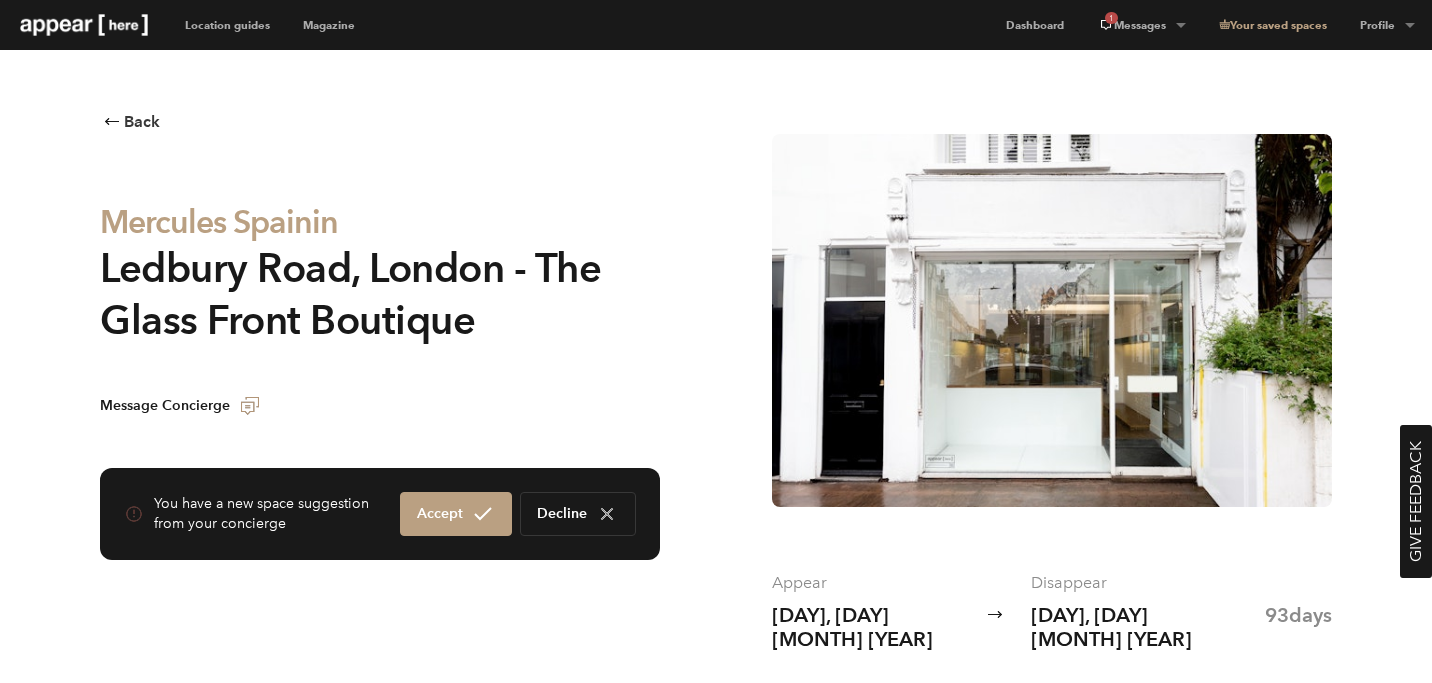 click on "Back" at bounding box center [142, 122] 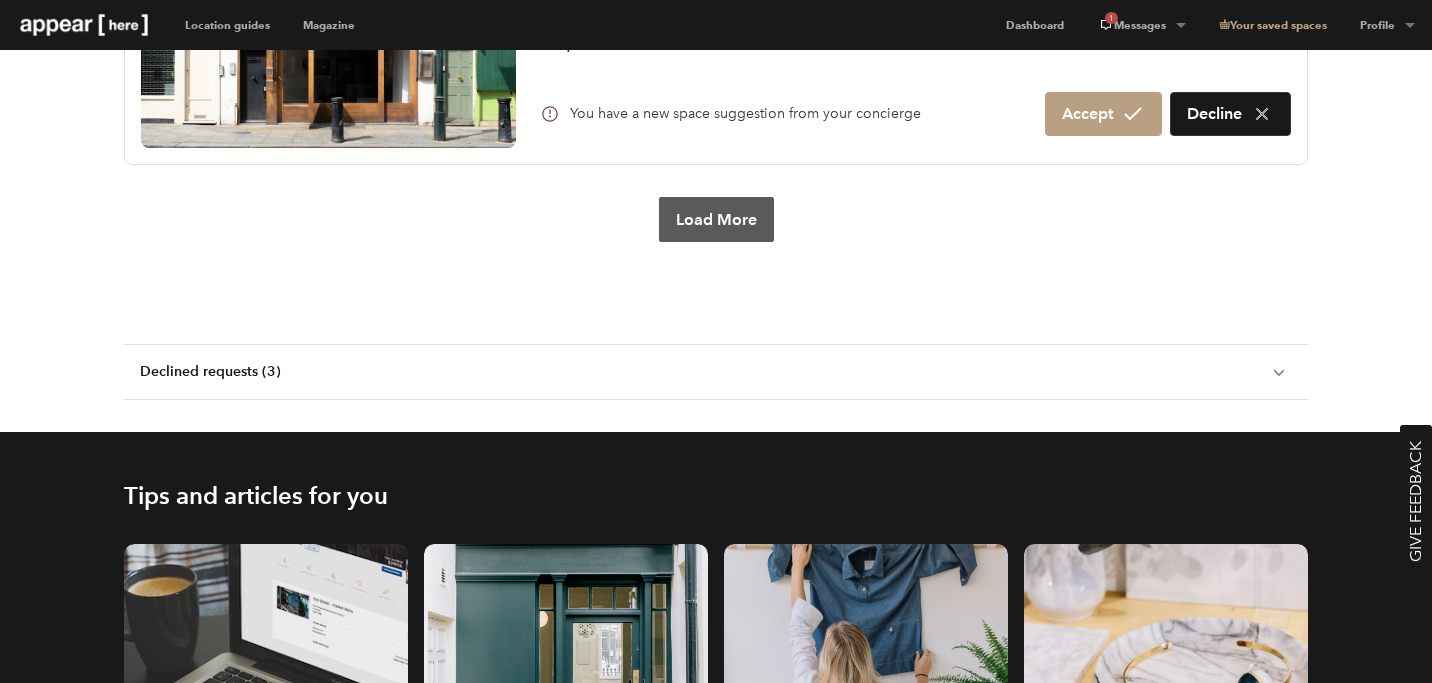 click on "Load More" at bounding box center (716, 219) 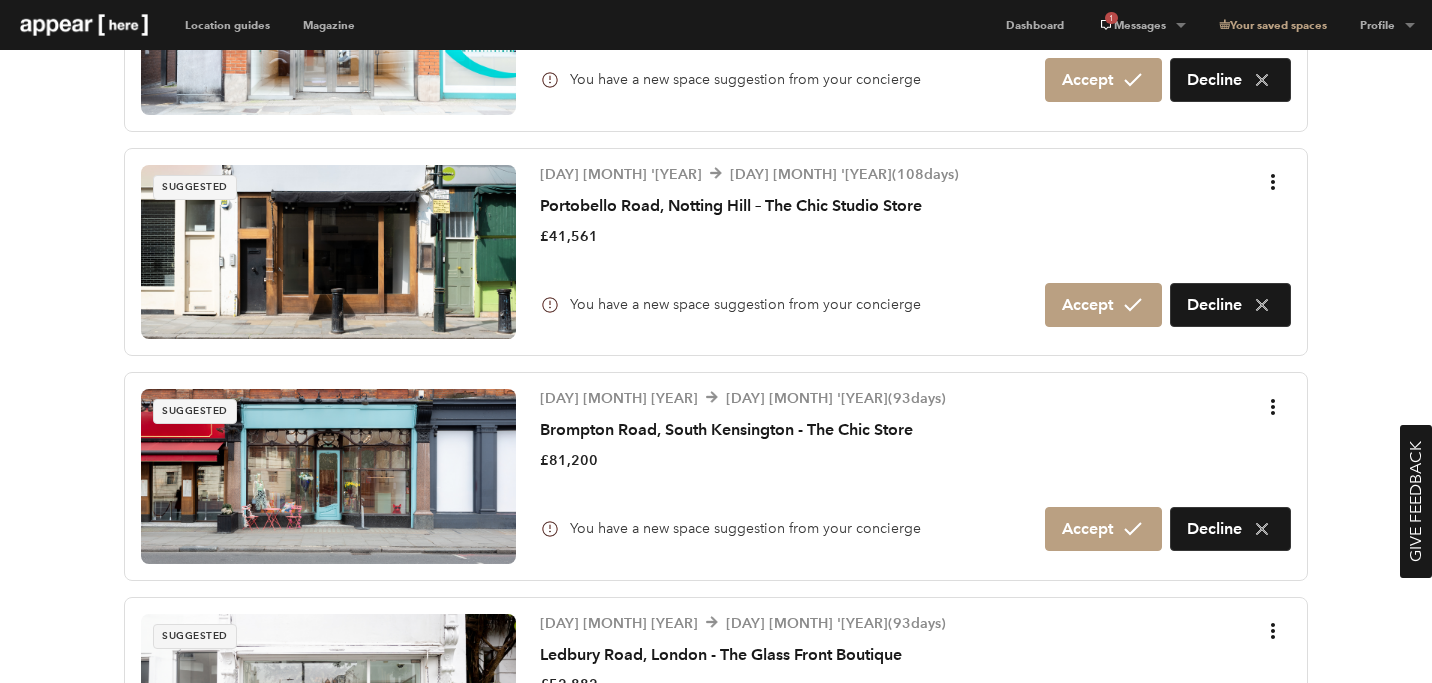 scroll, scrollTop: 1800, scrollLeft: 0, axis: vertical 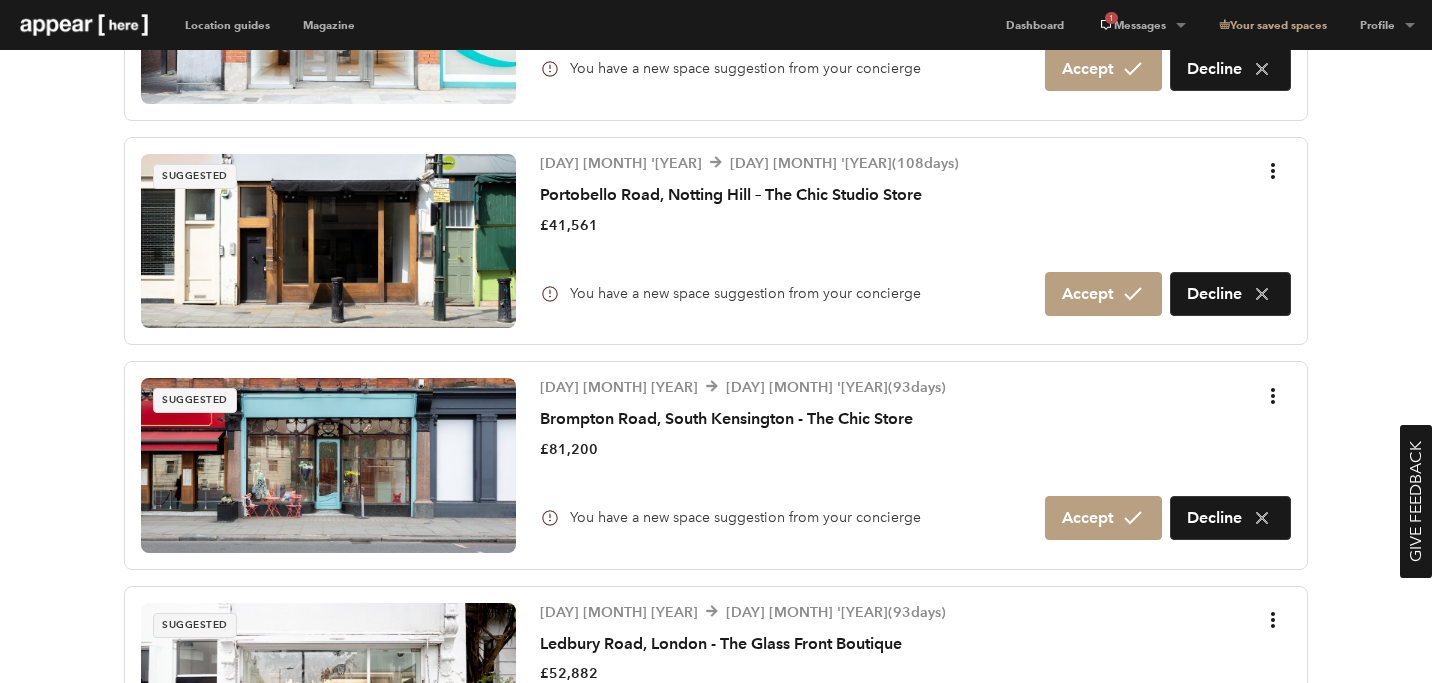 click on "Brompton Road, South Kensington - The Chic Store" at bounding box center [743, 419] 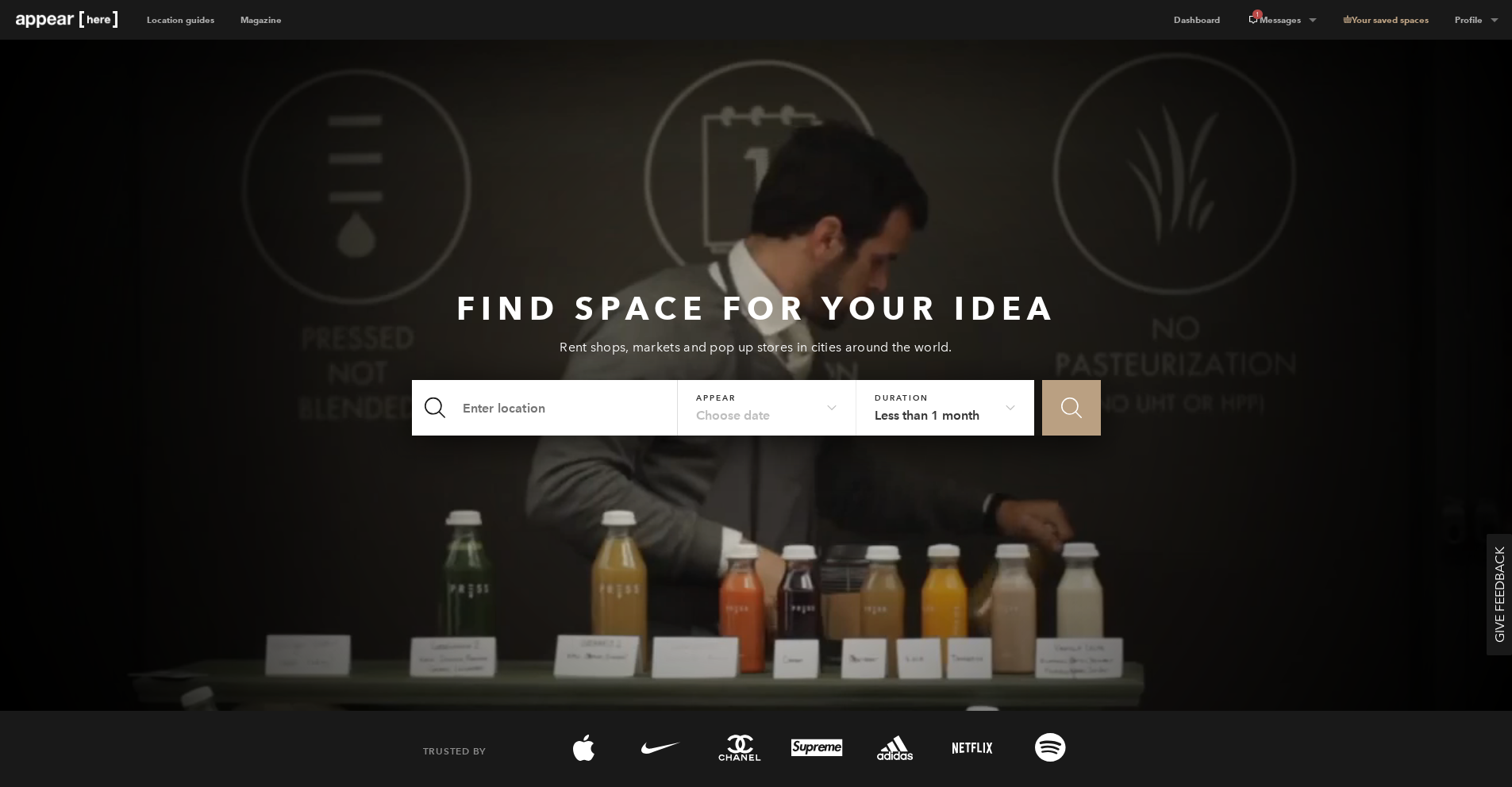 scroll, scrollTop: 0, scrollLeft: 0, axis: both 